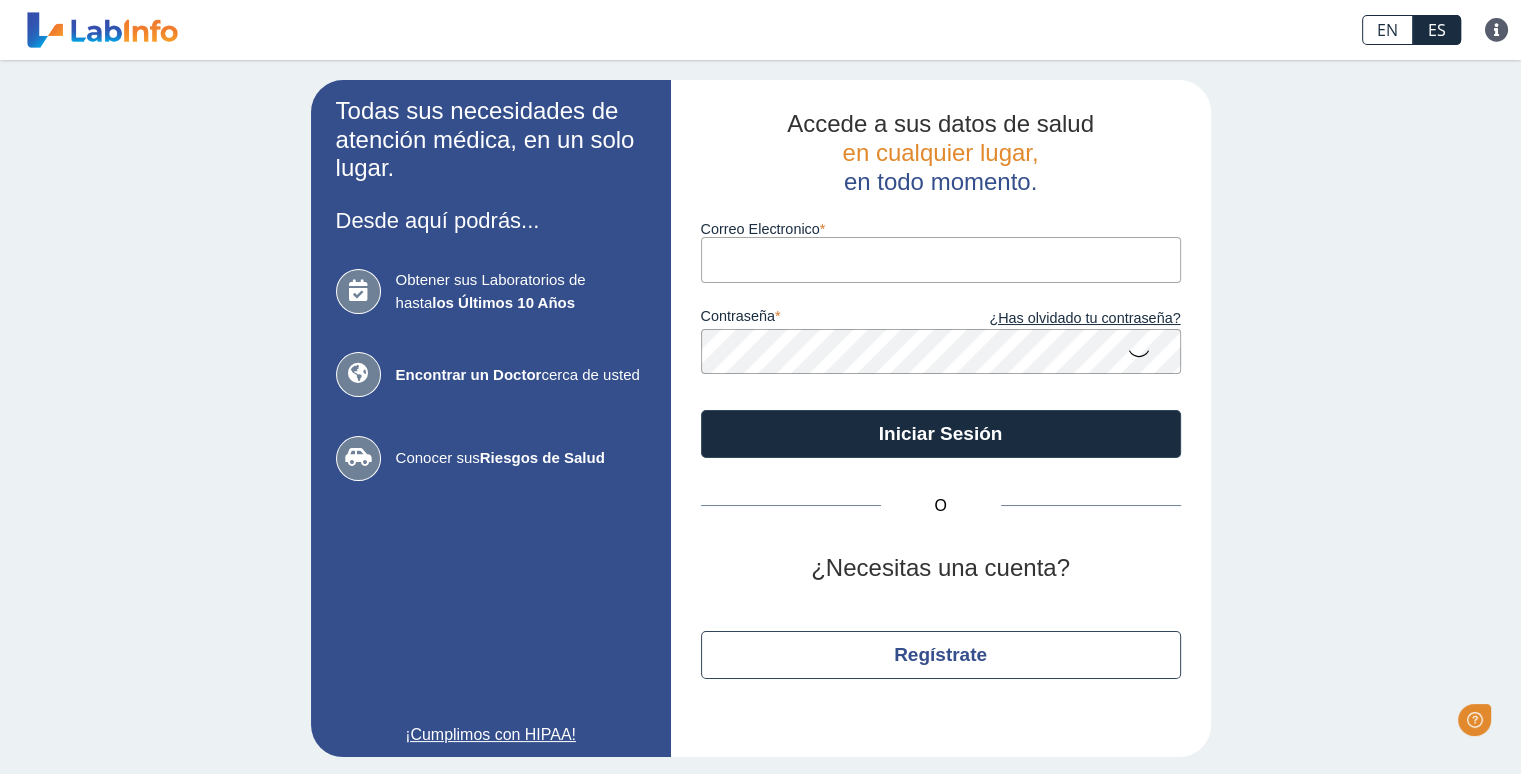 scroll, scrollTop: 0, scrollLeft: 0, axis: both 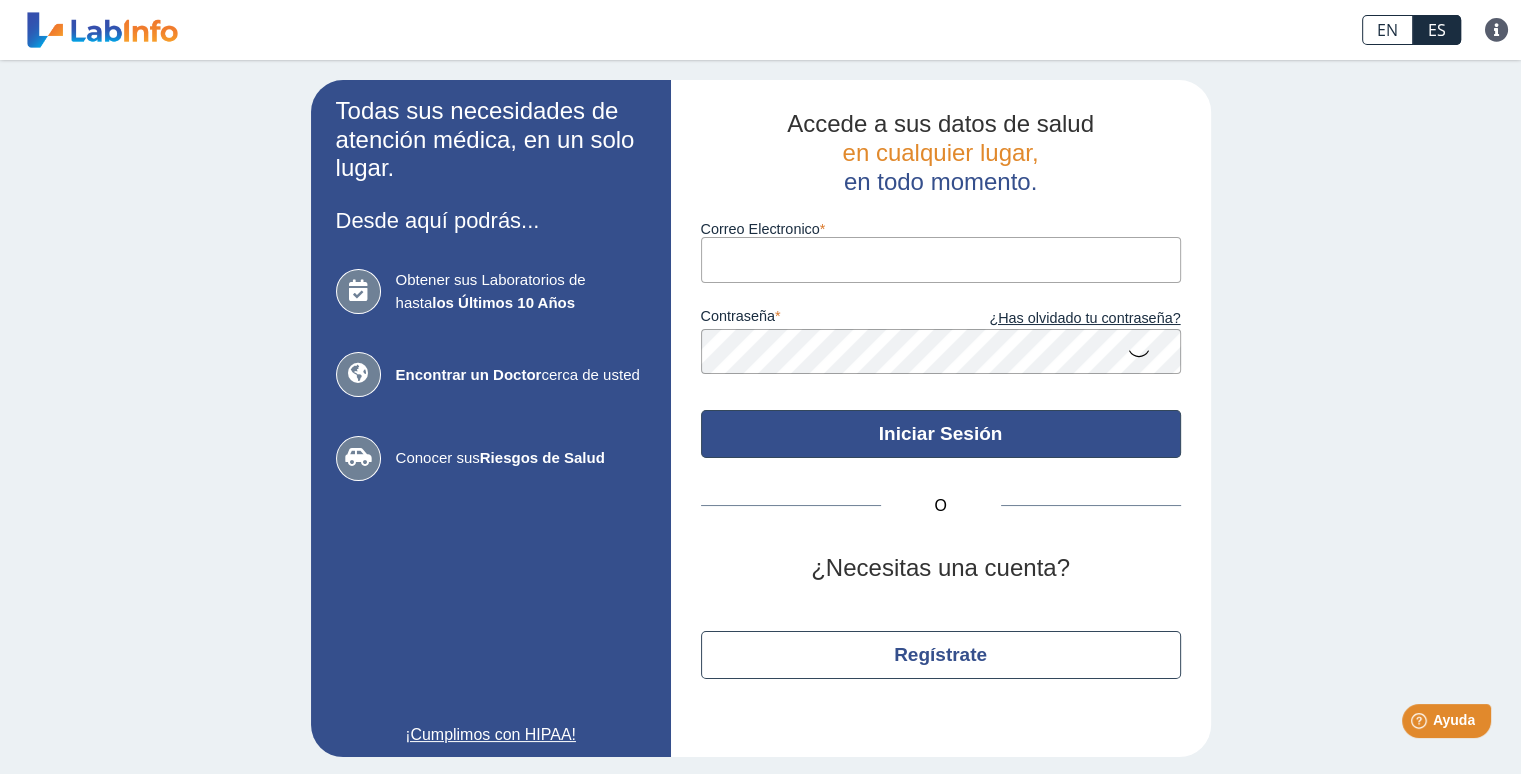 type on "[EMAIL_ADDRESS][DOMAIN_NAME]" 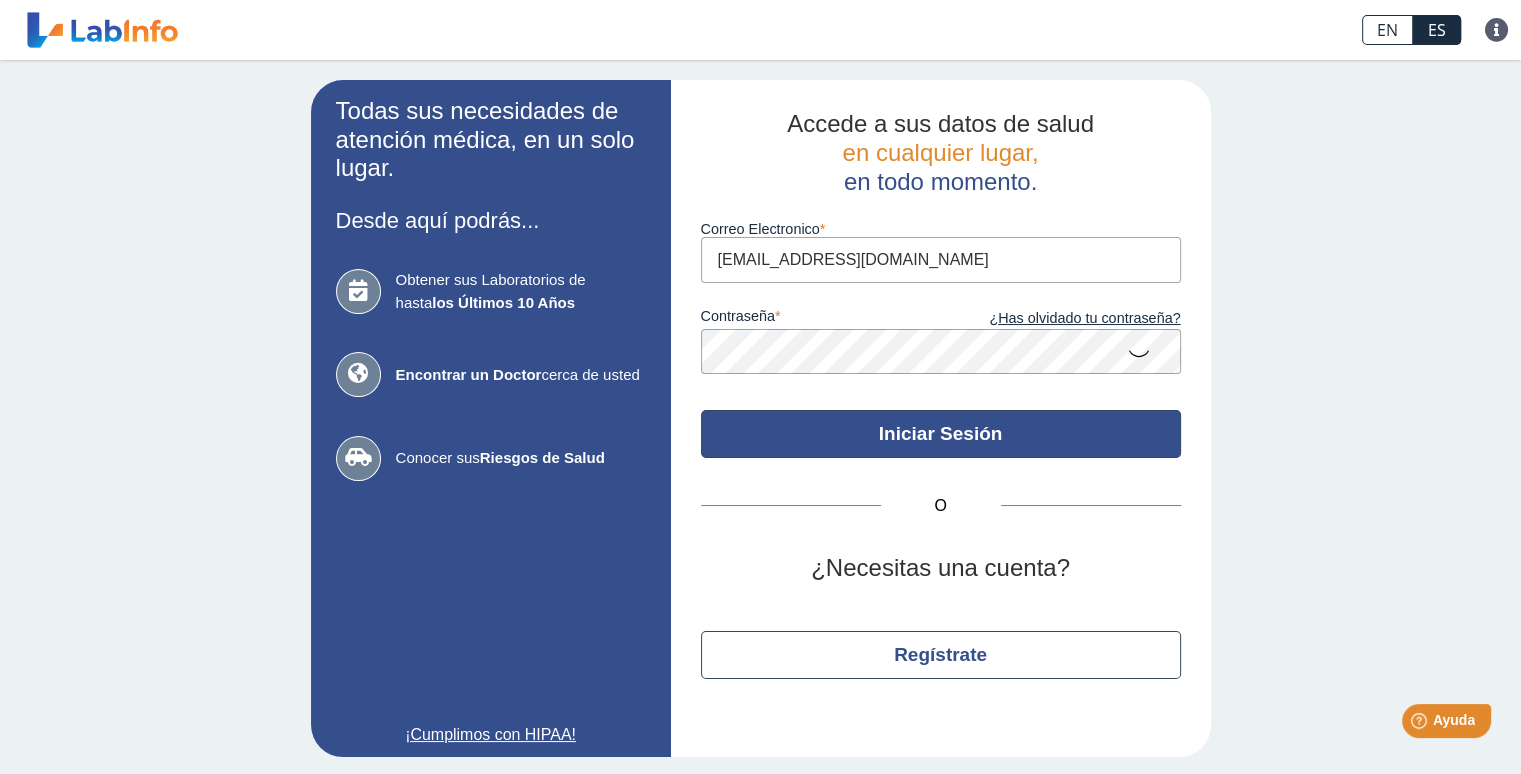click on "Iniciar Sesión" 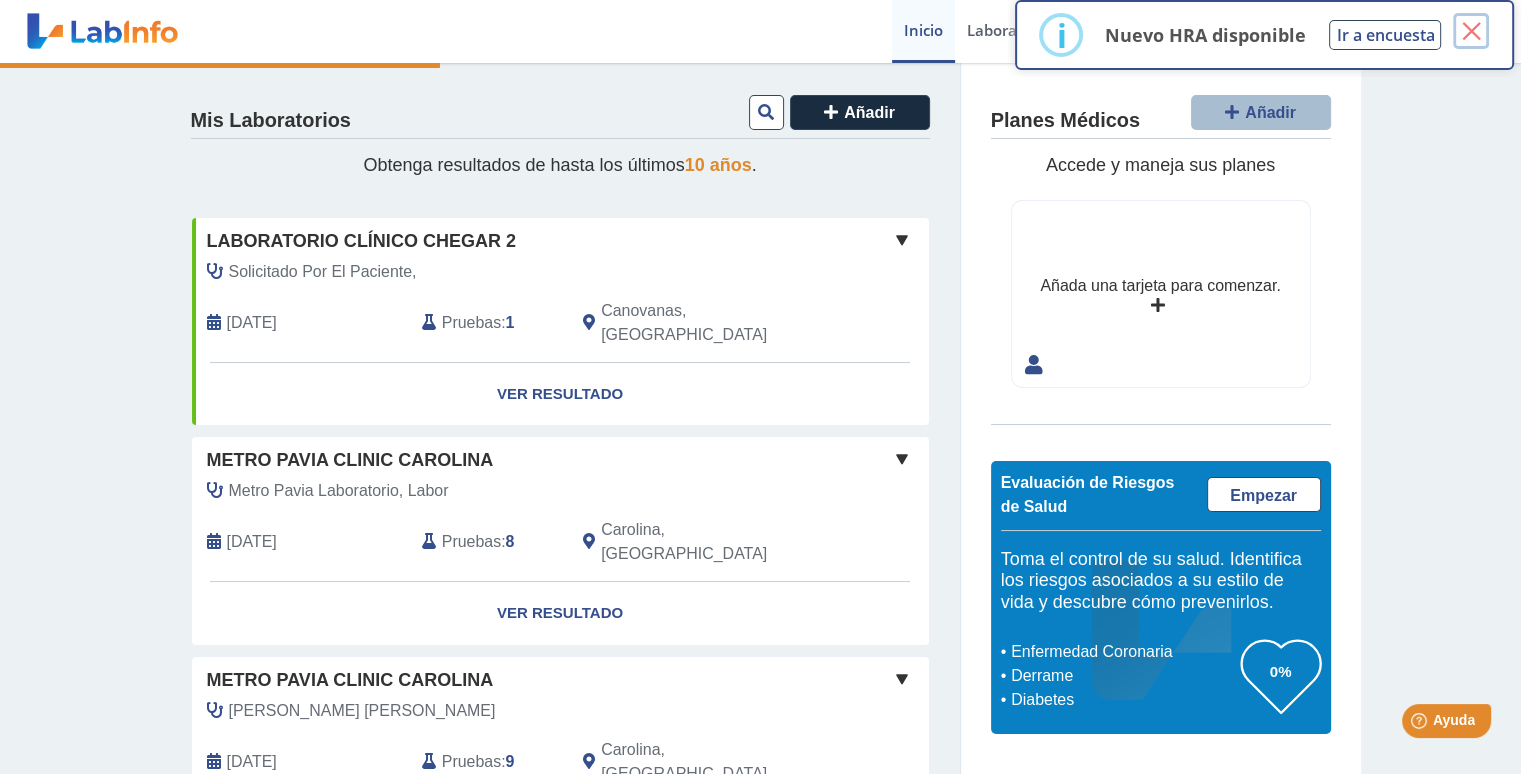 click on "×" at bounding box center (1471, 31) 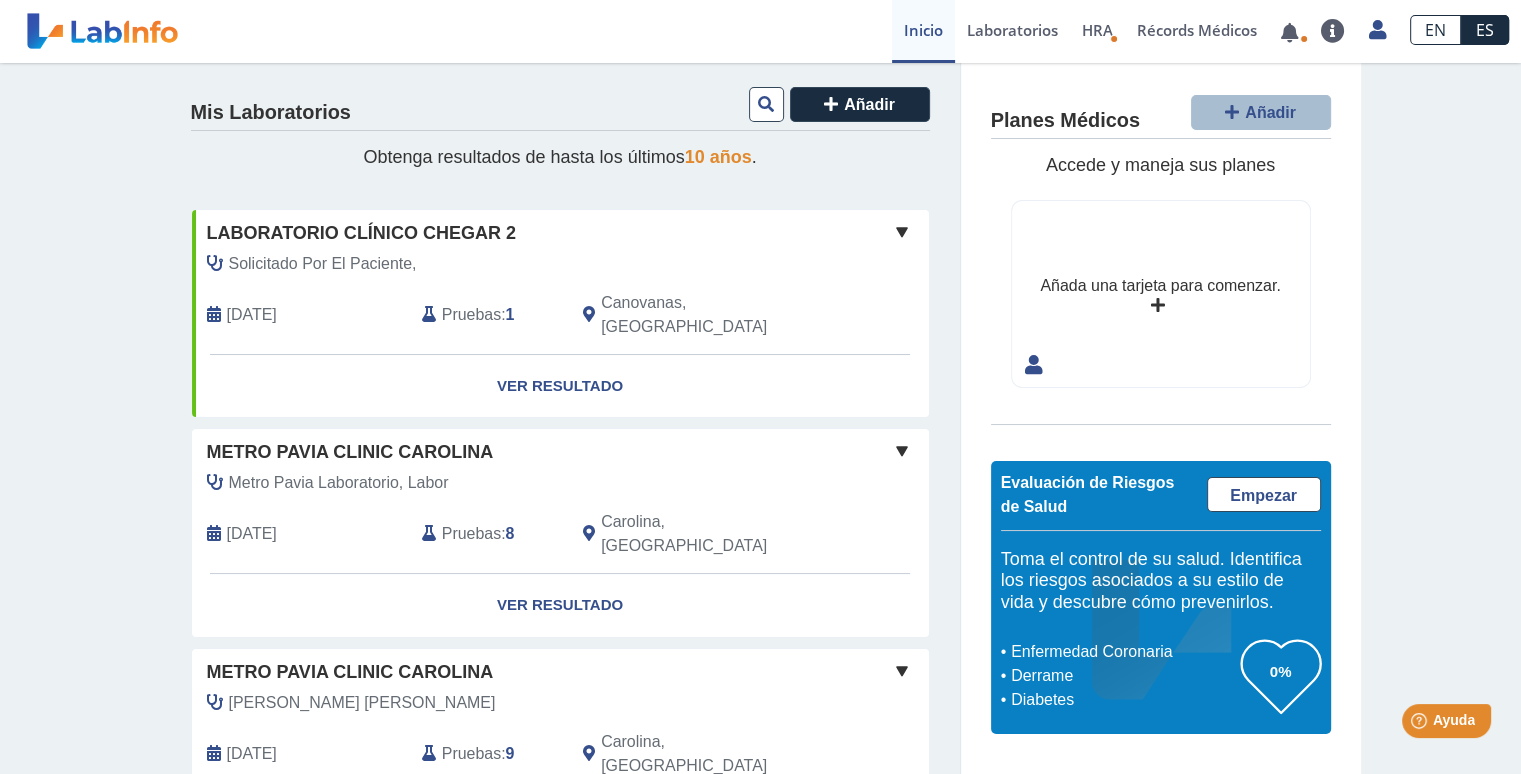 scroll, scrollTop: 0, scrollLeft: 0, axis: both 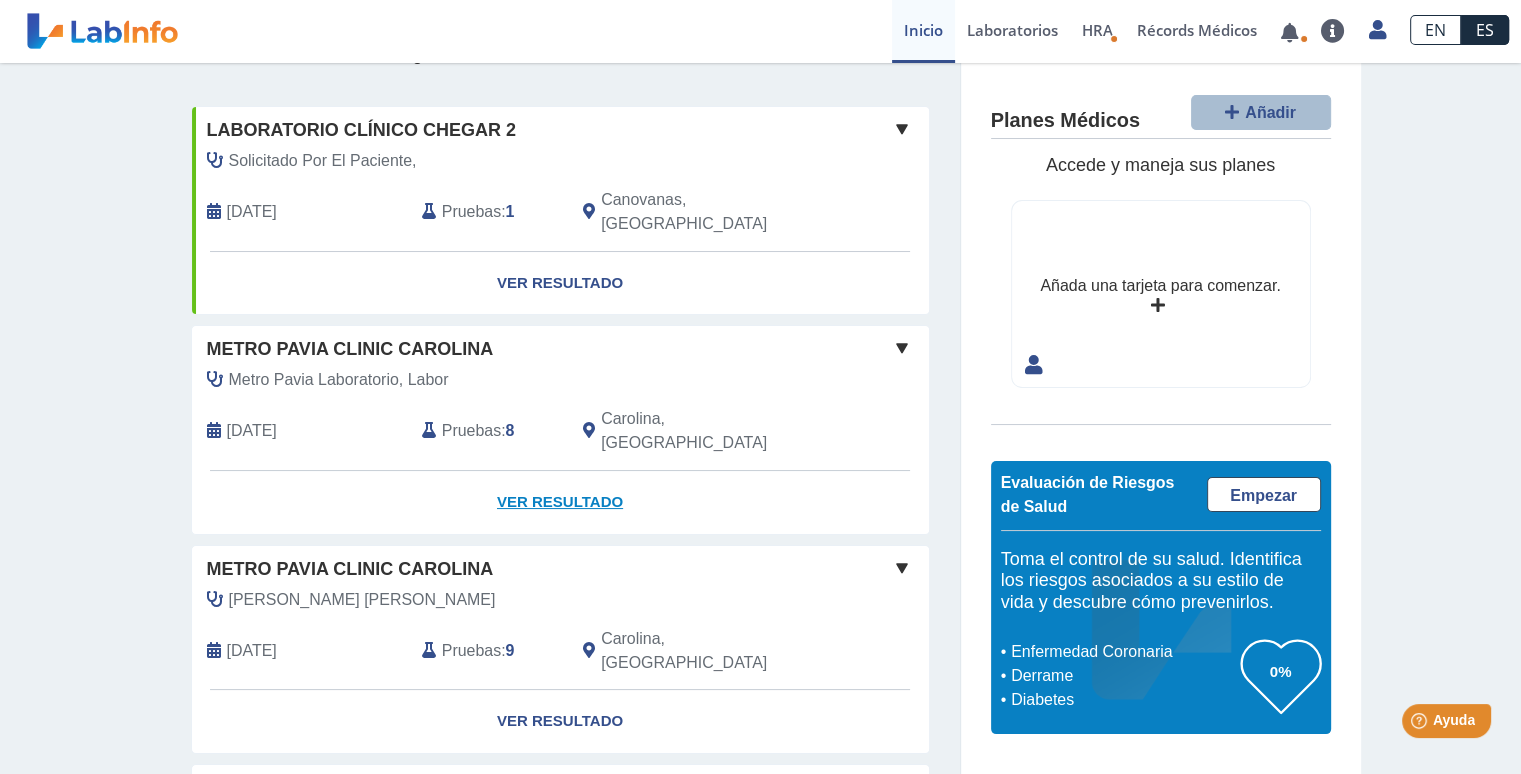 click on "Ver Resultado" 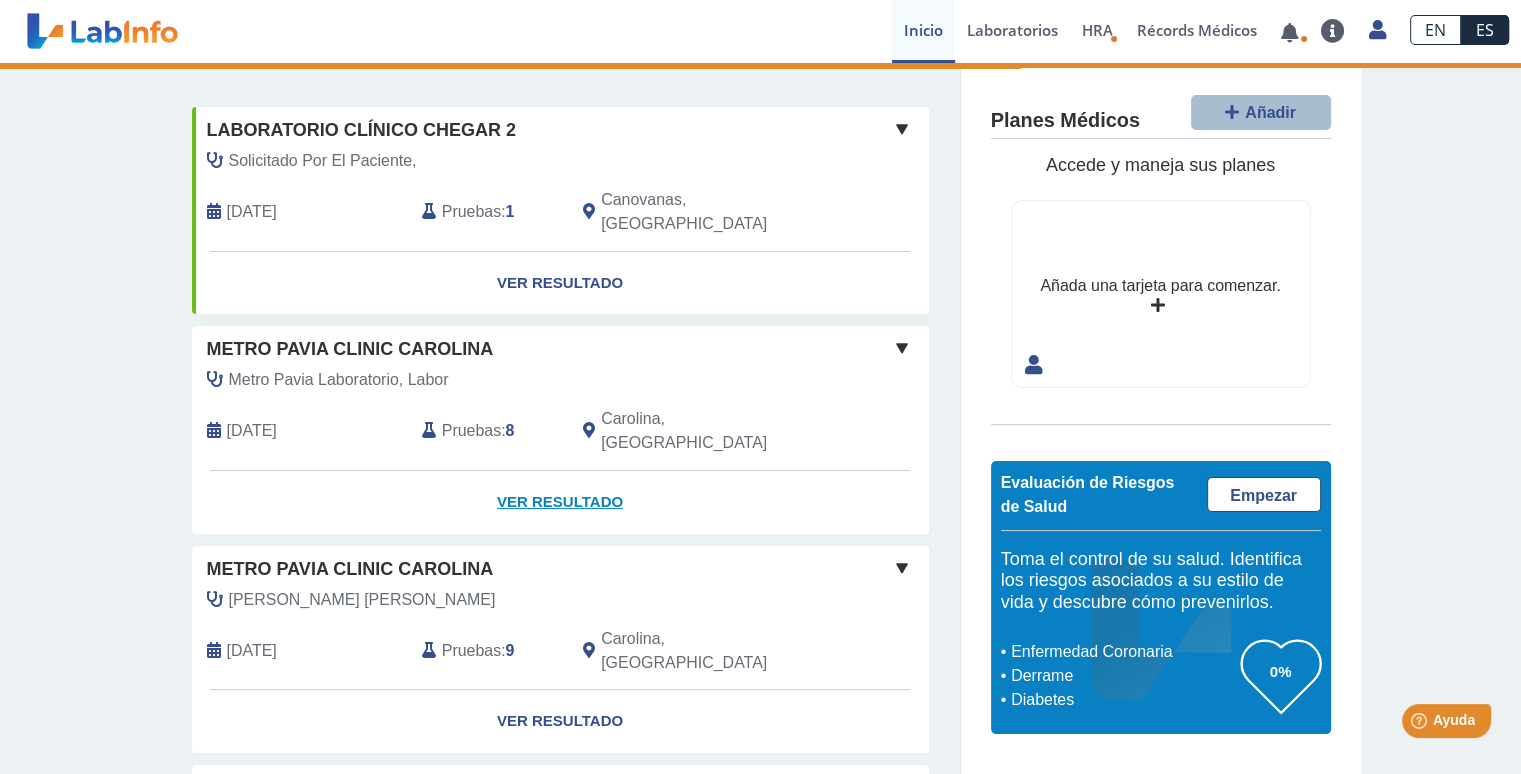 click on "Ver Resultado" 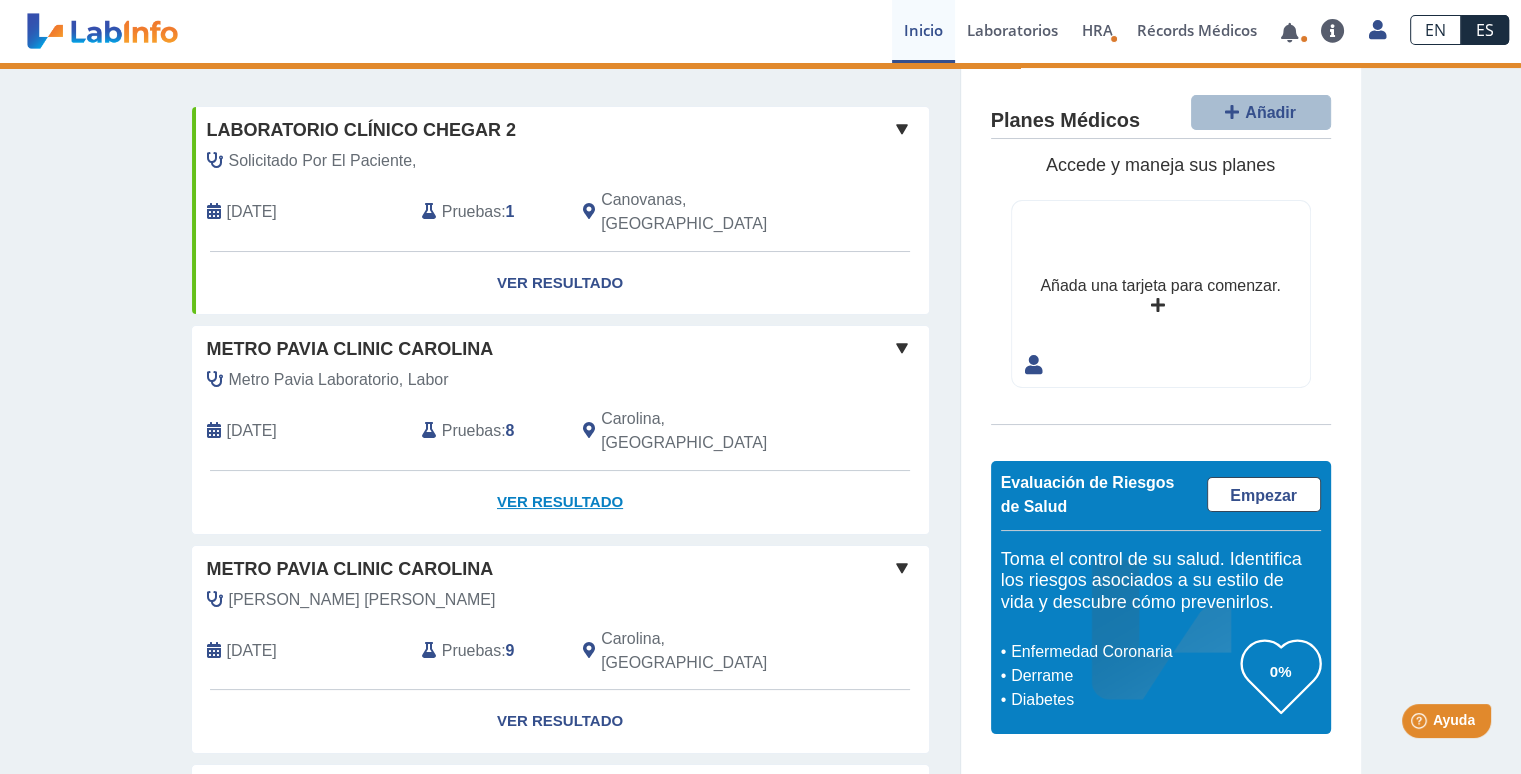 click on "Ver Resultado" 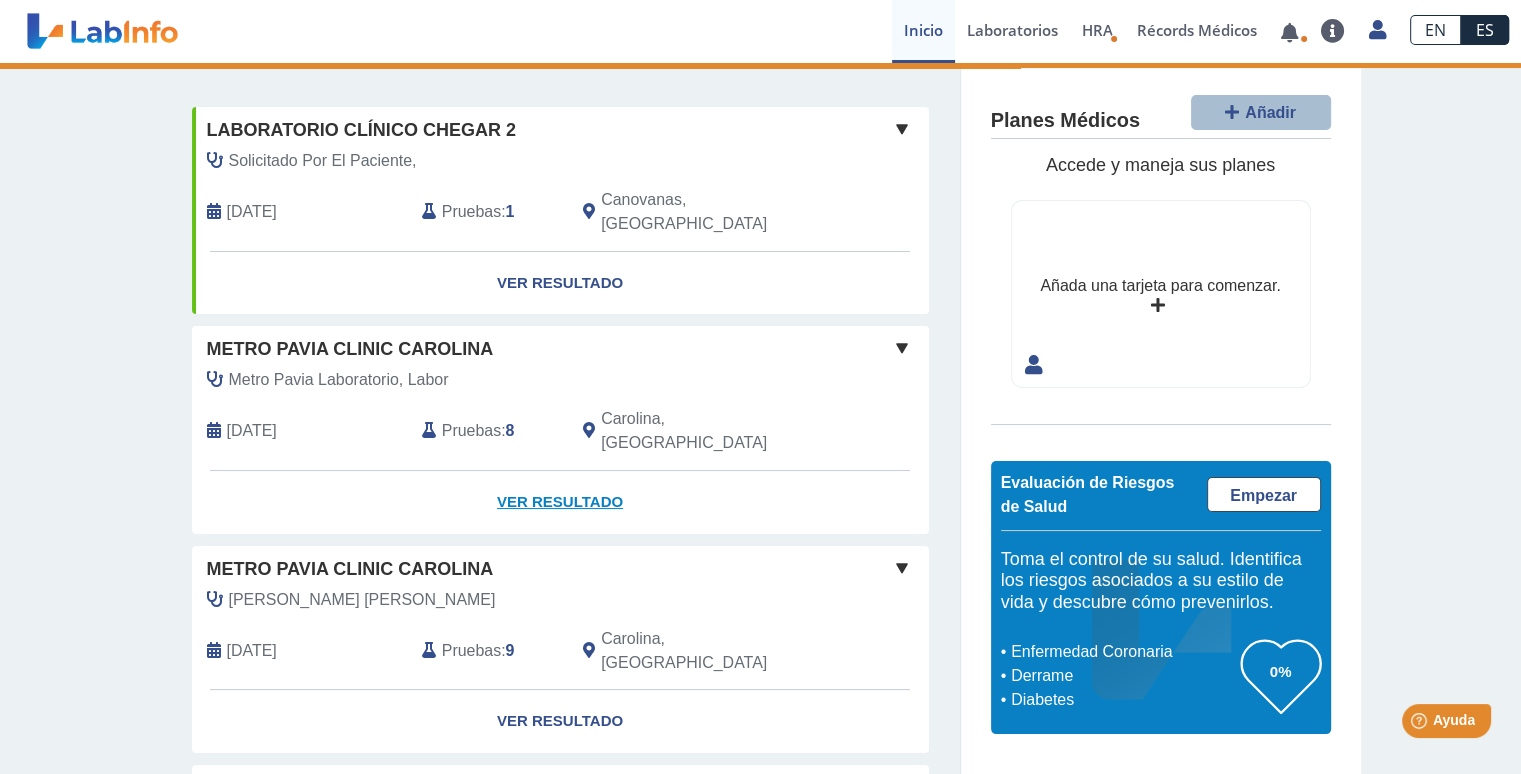 click on "Ver Resultado" 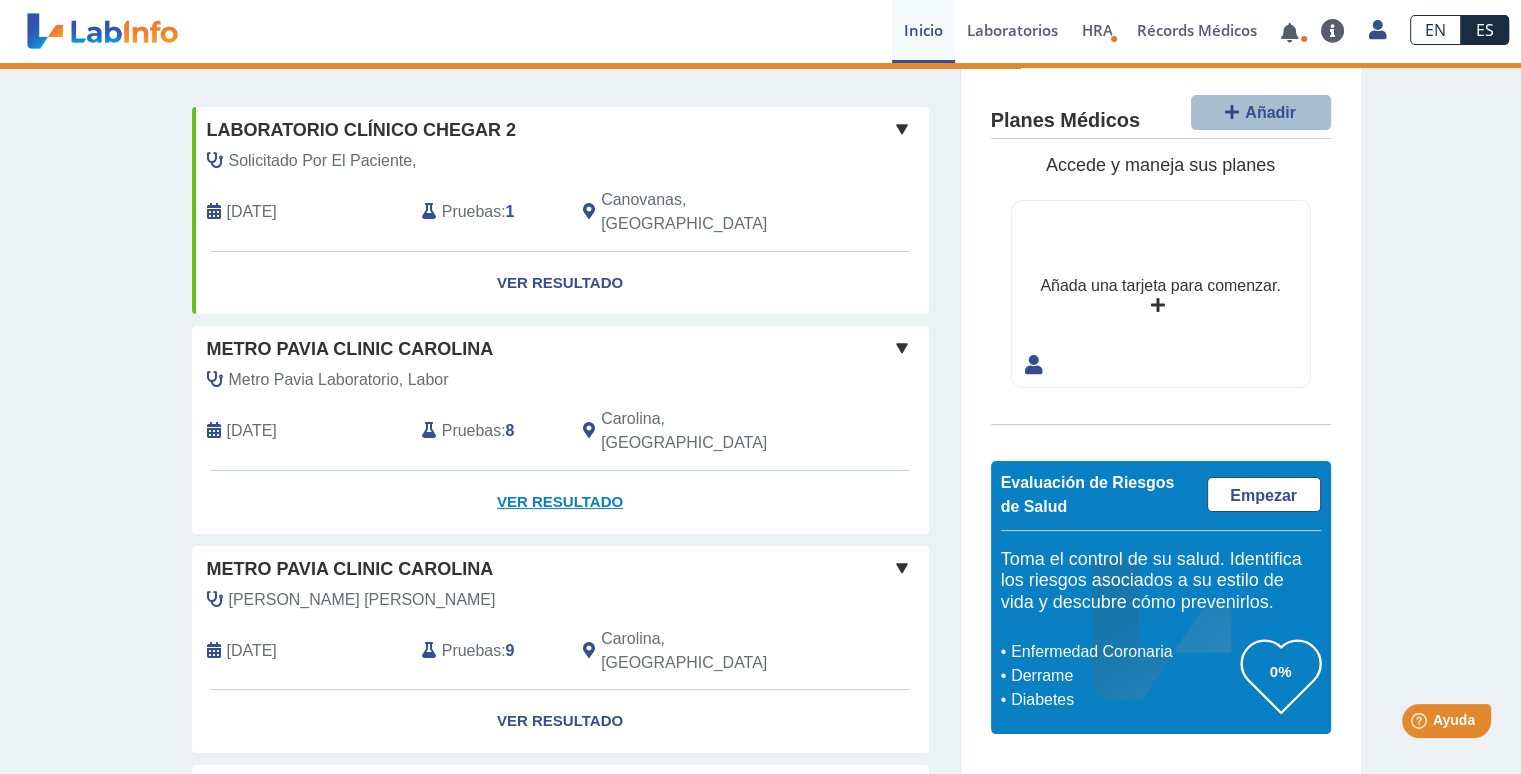 click on "Ver Resultado" 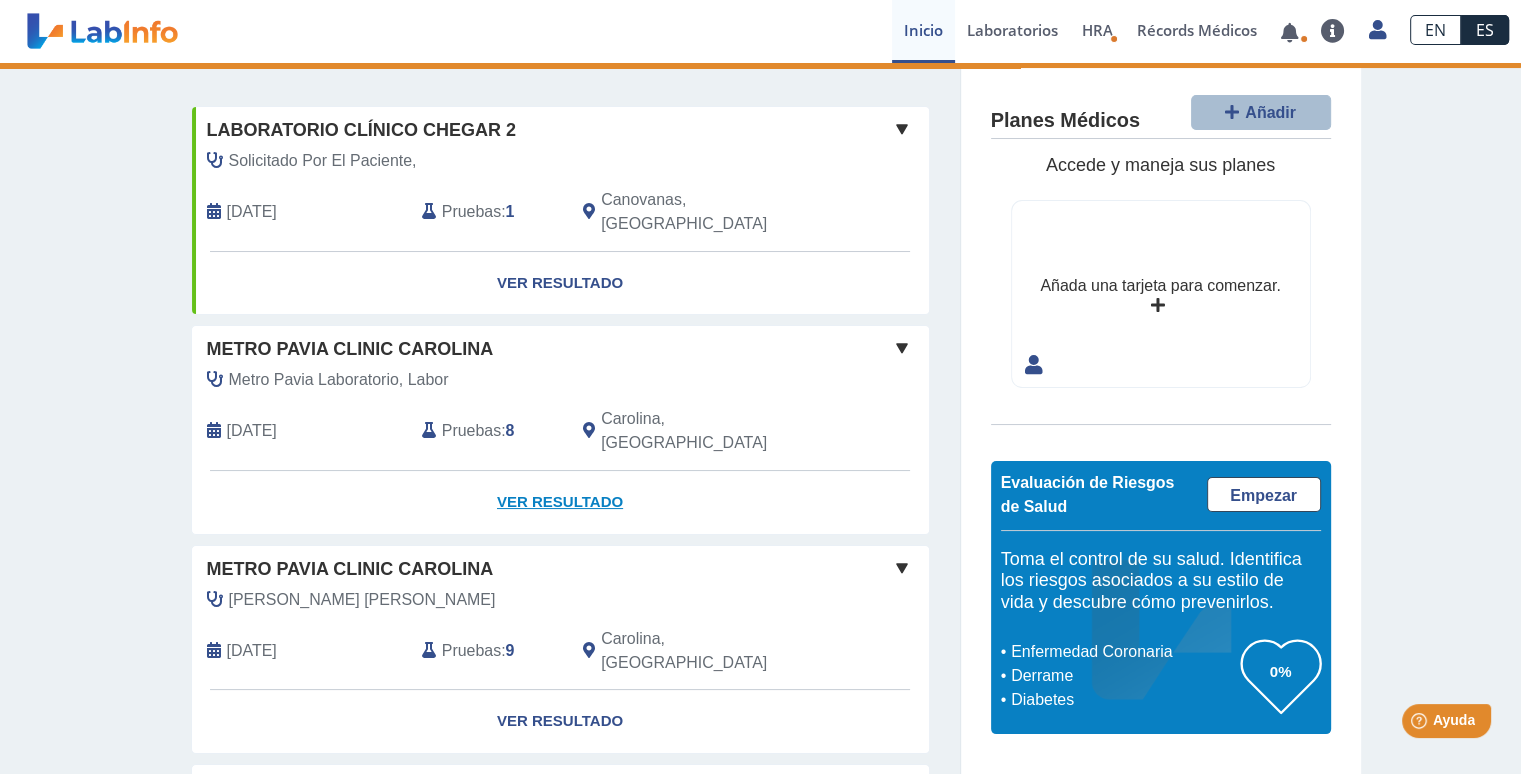 click on "Ver Resultado" 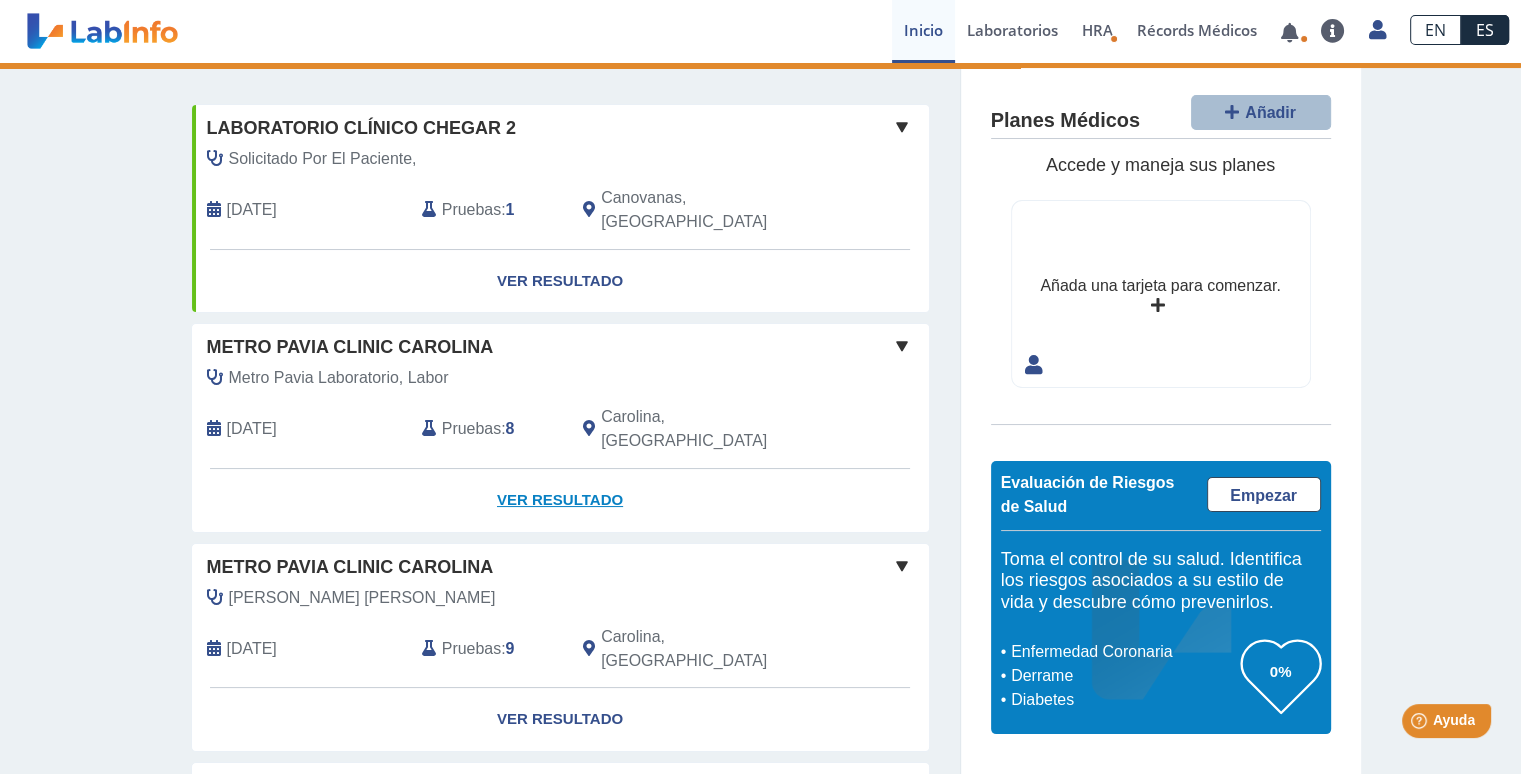 scroll, scrollTop: 97, scrollLeft: 0, axis: vertical 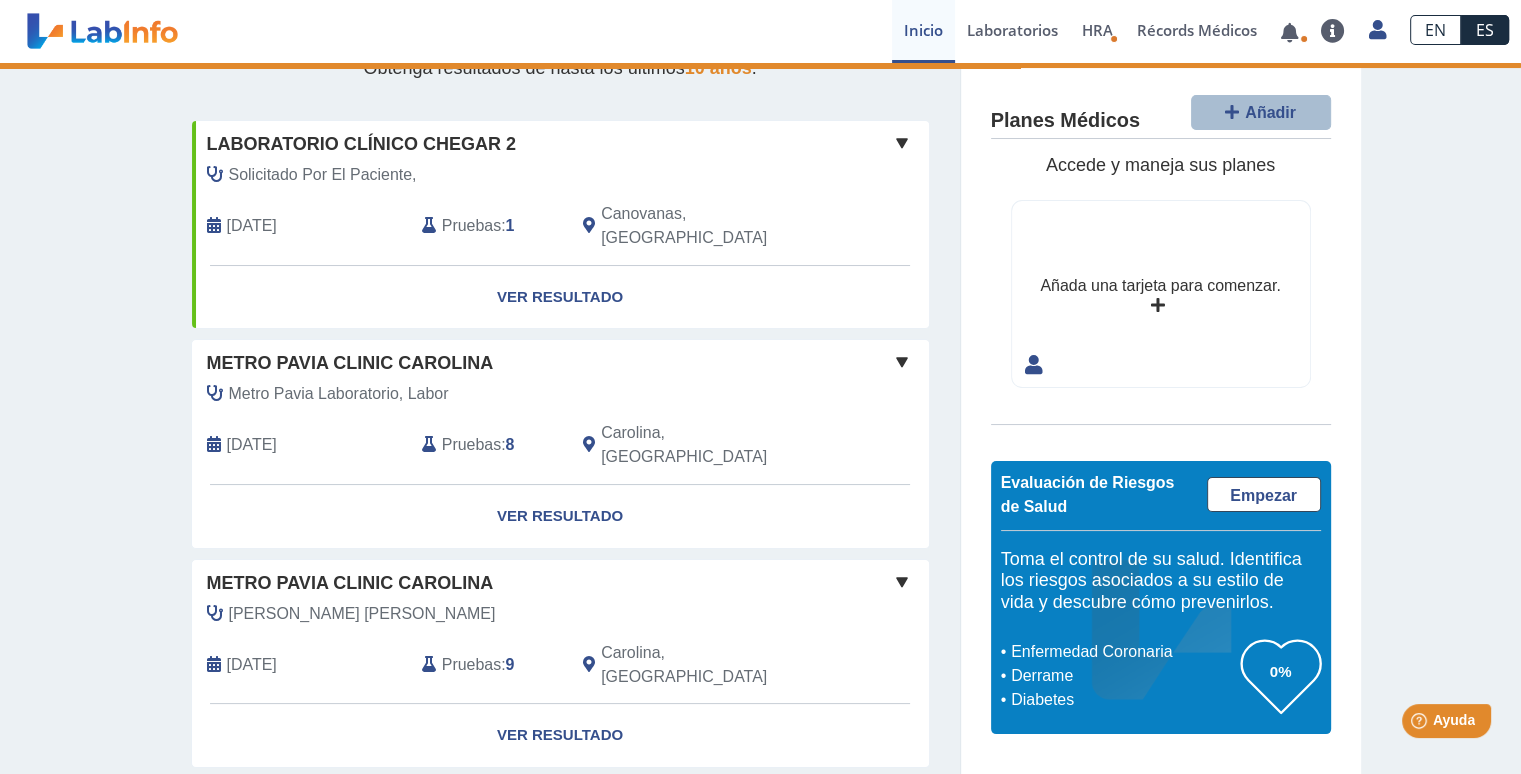 click 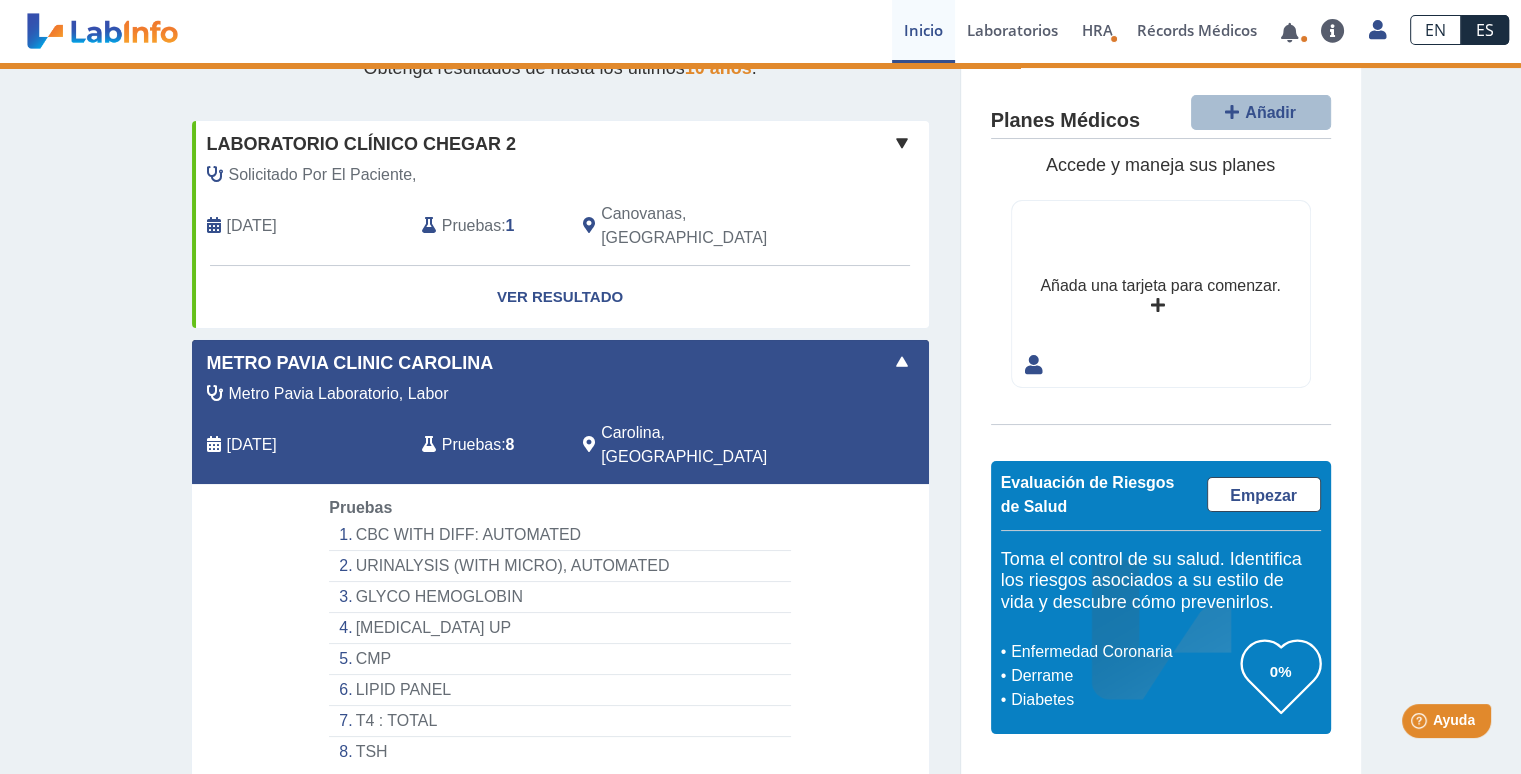 click on "Ver Resultado" 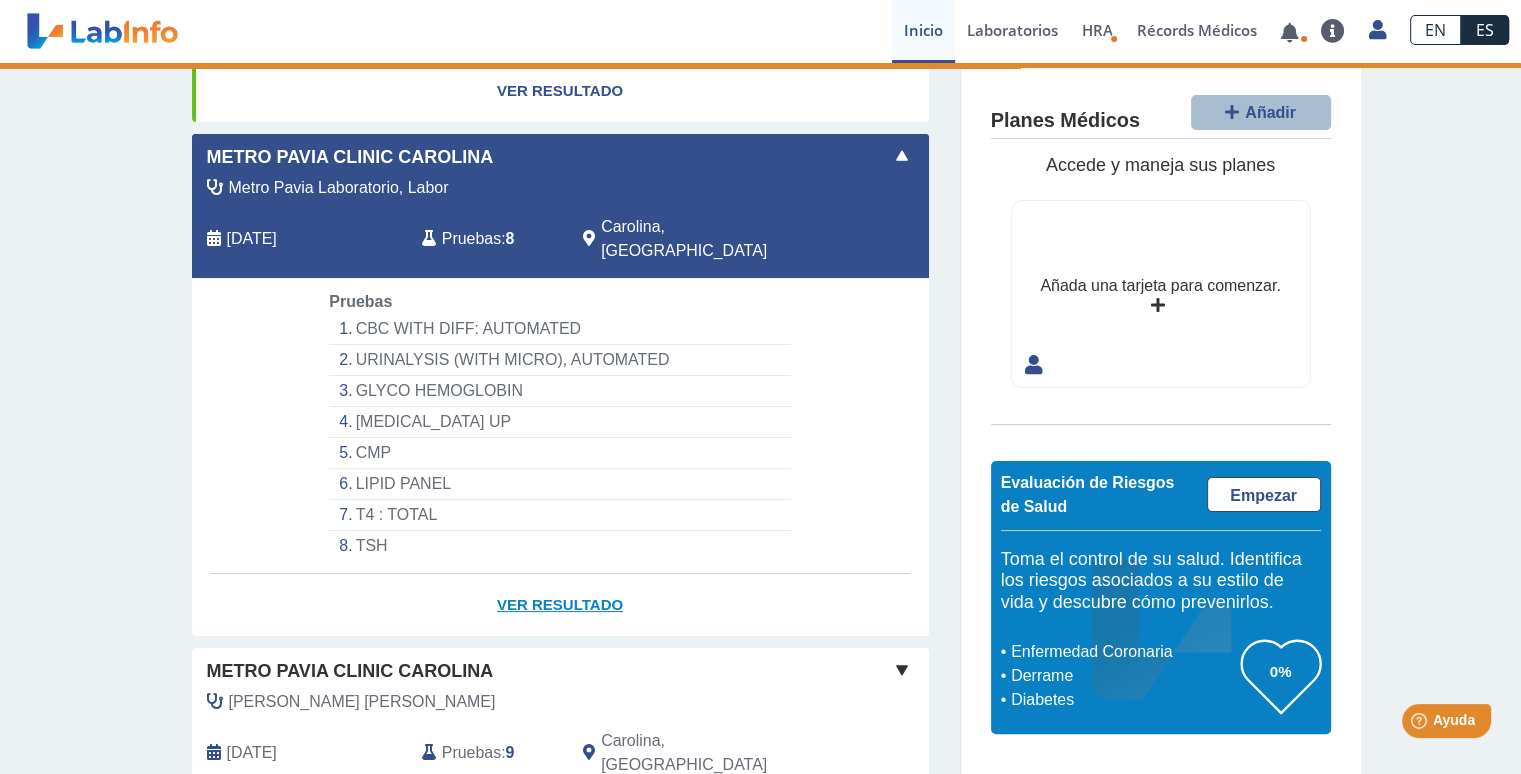 scroll, scrollTop: 328, scrollLeft: 0, axis: vertical 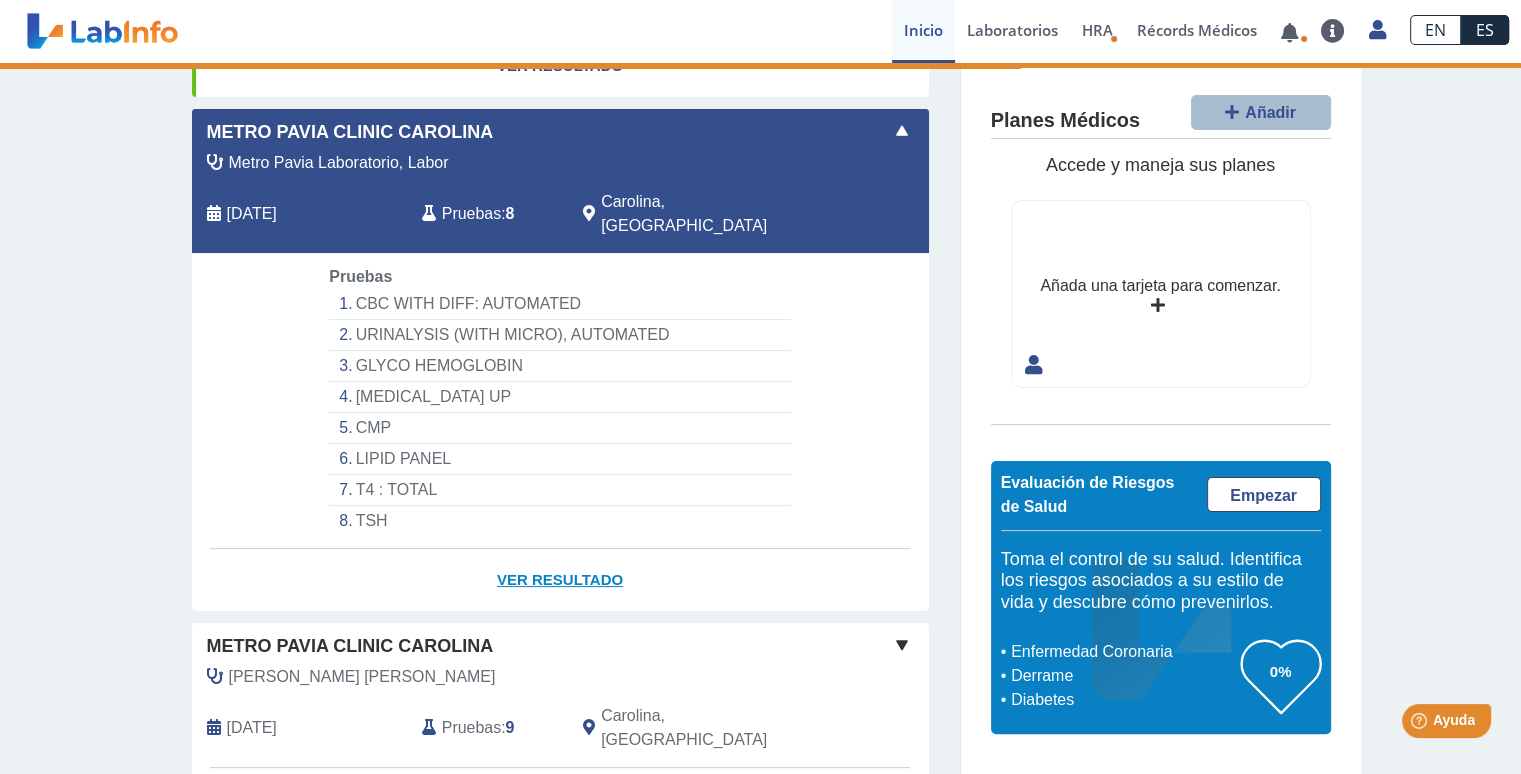 click on "Ver Resultado" 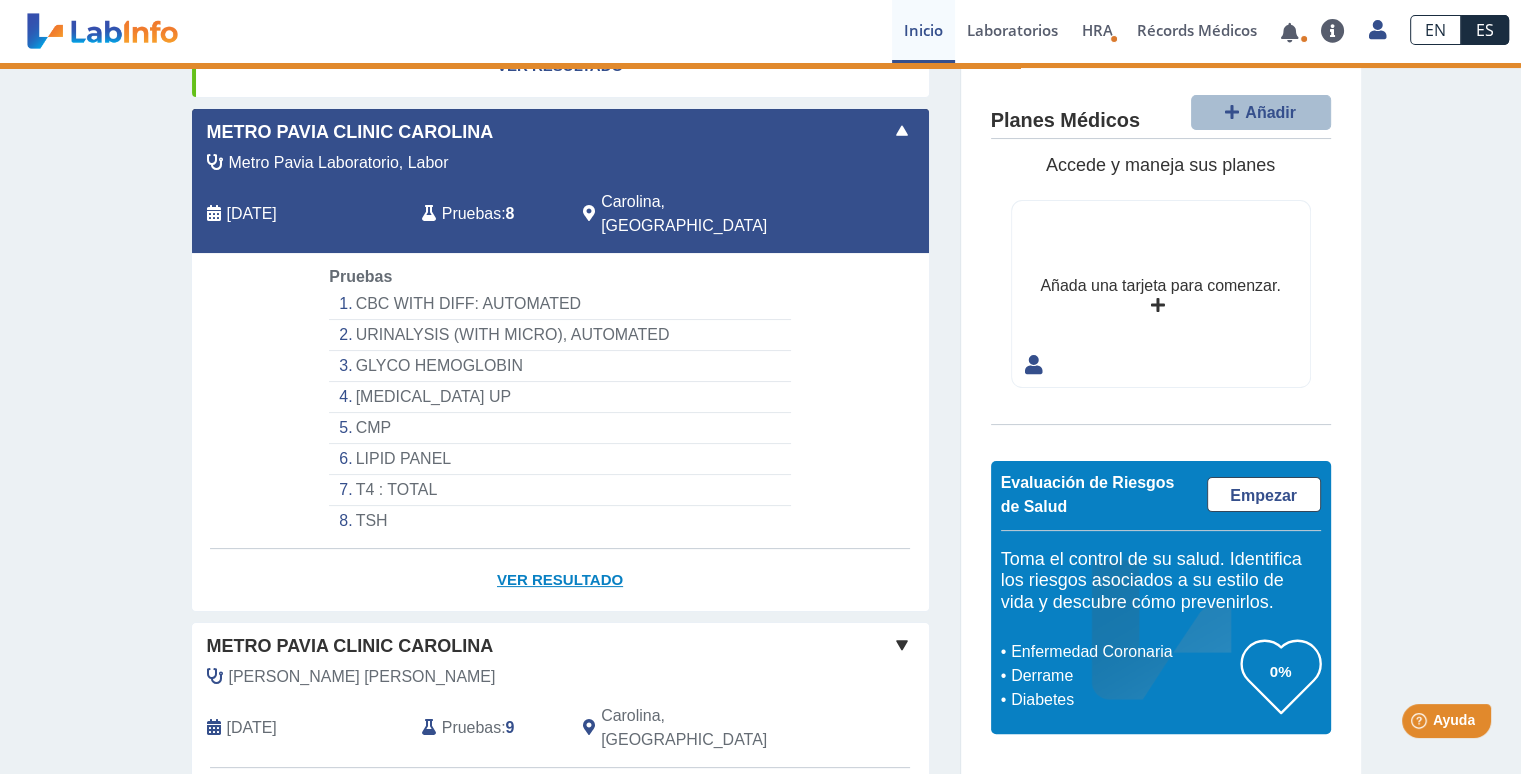 click on "Ver Resultado" 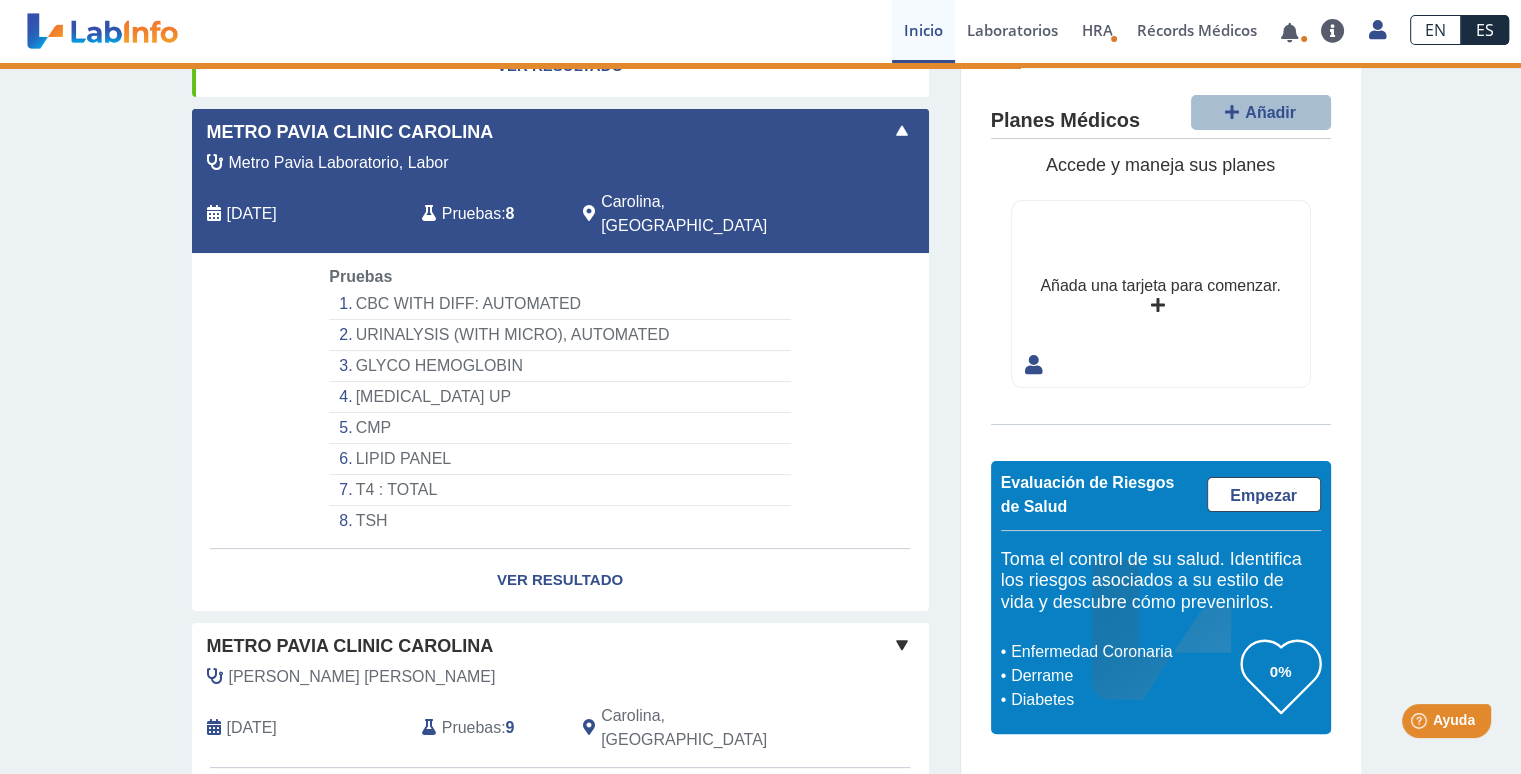 click on "Ver Resultado" 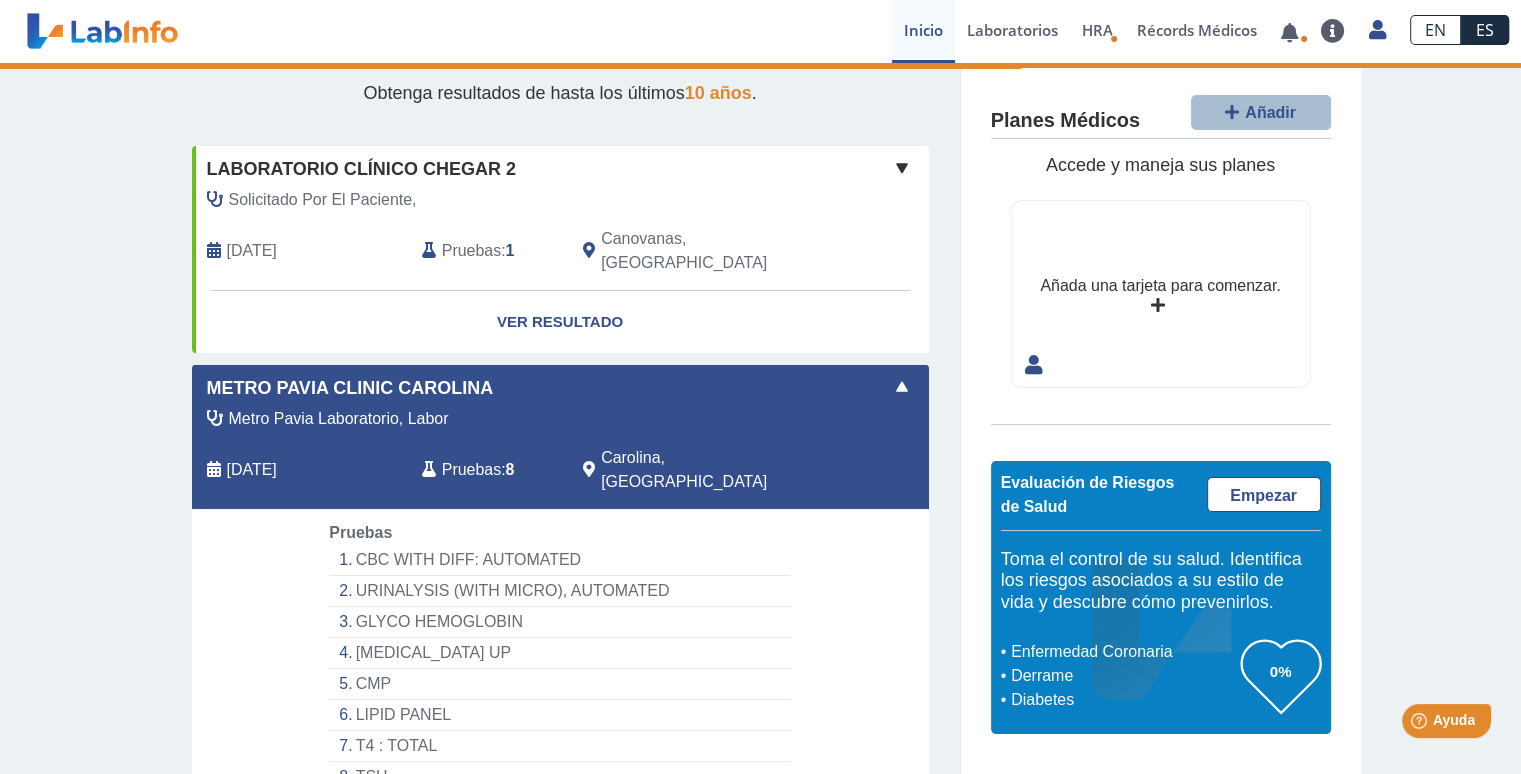 scroll, scrollTop: 0, scrollLeft: 0, axis: both 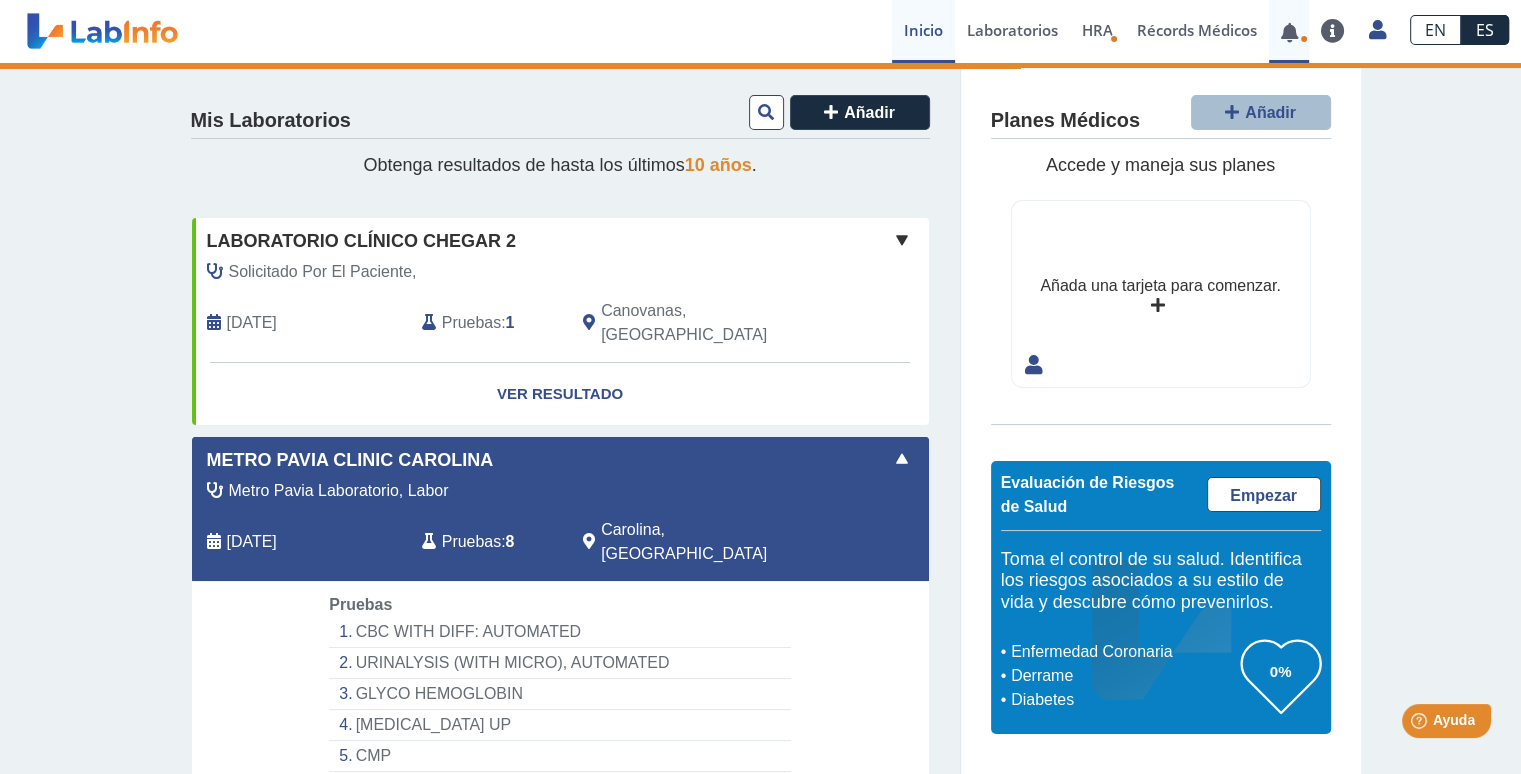click at bounding box center [1289, 32] 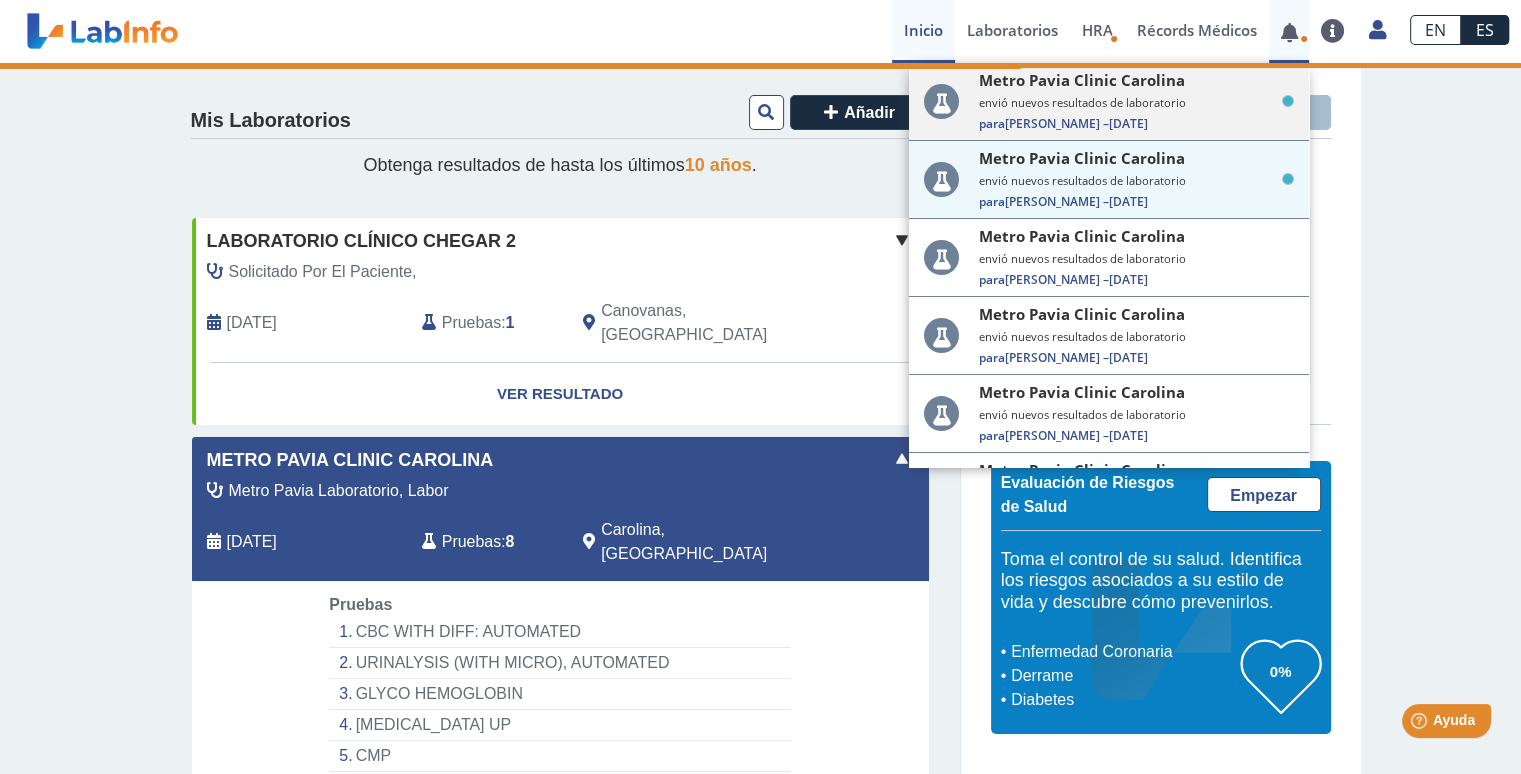 click on "Metro [PERSON_NAME] Clinic Carolina  envió nuevos resultados de laboratorio Para  [PERSON_NAME] –  [DATE]" at bounding box center (1136, 101) 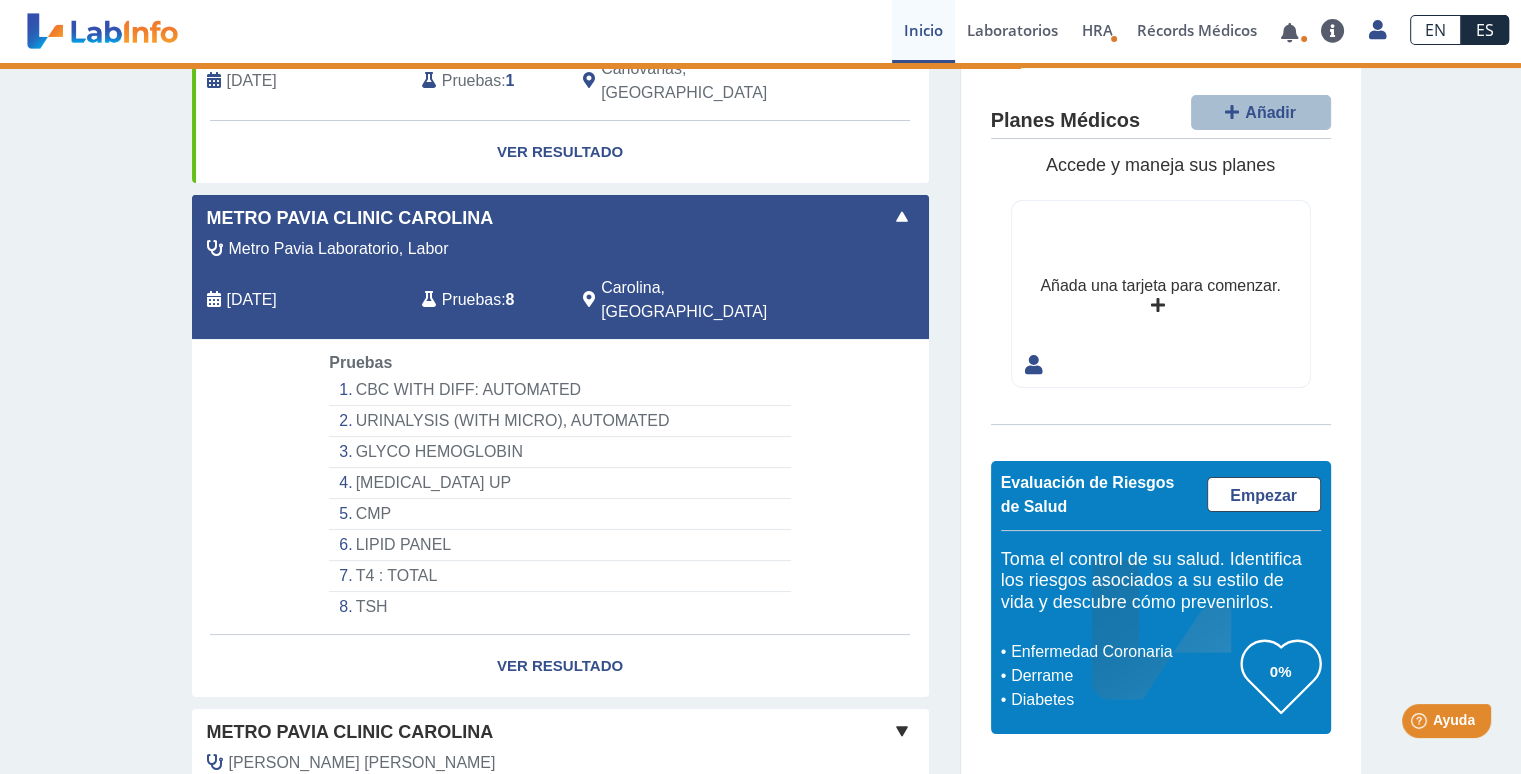 scroll, scrollTop: 210, scrollLeft: 0, axis: vertical 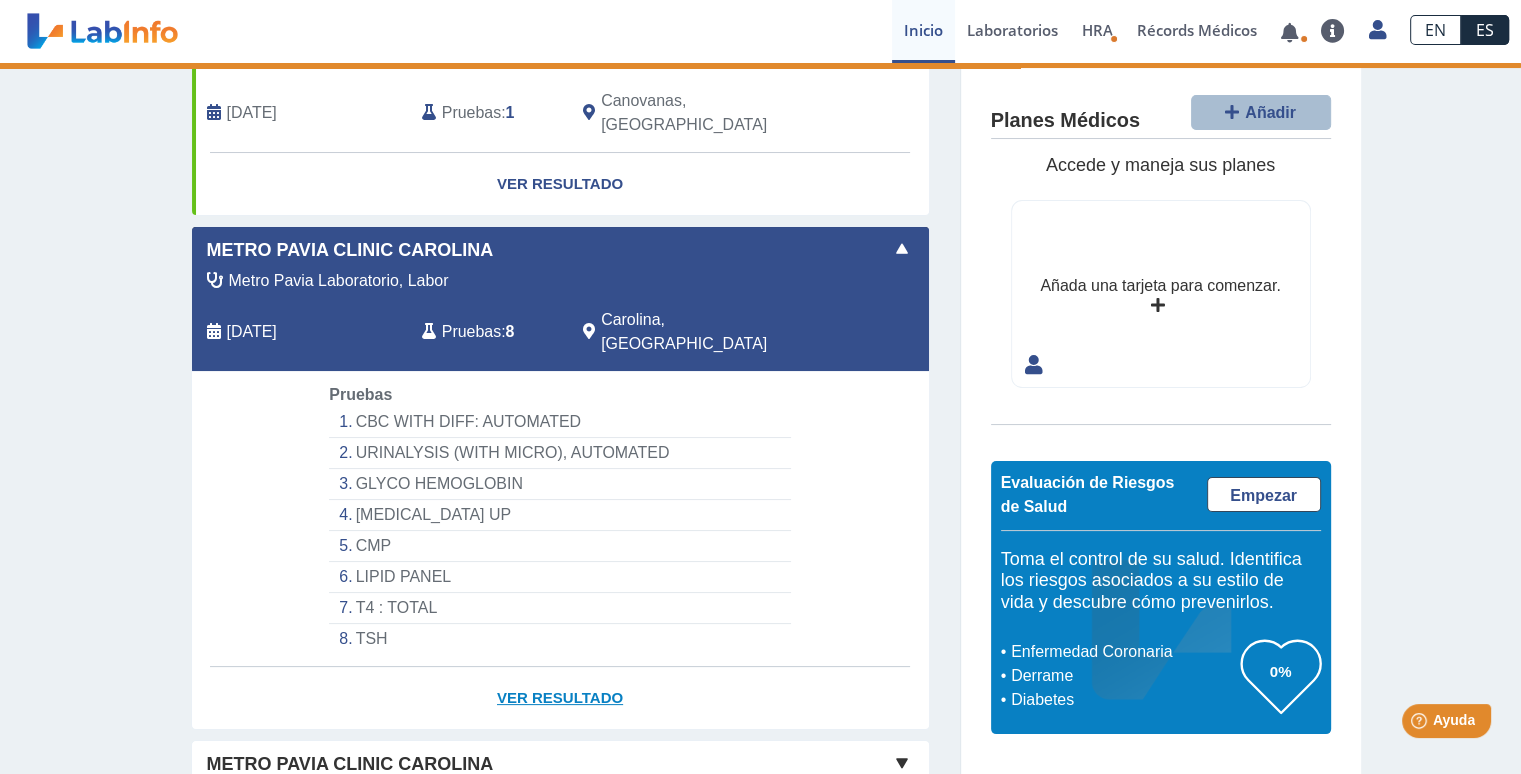 click on "Ver Resultado" 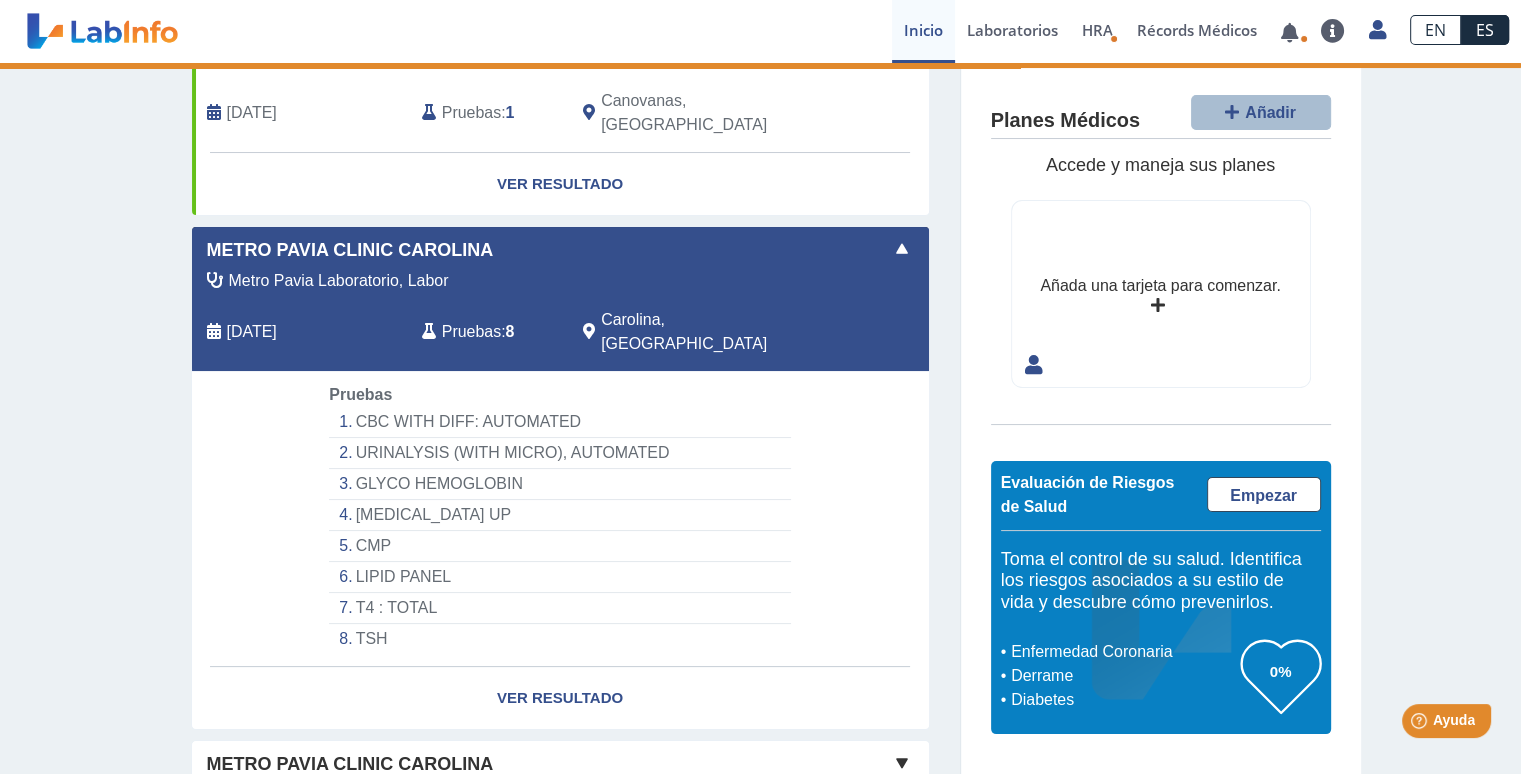 click 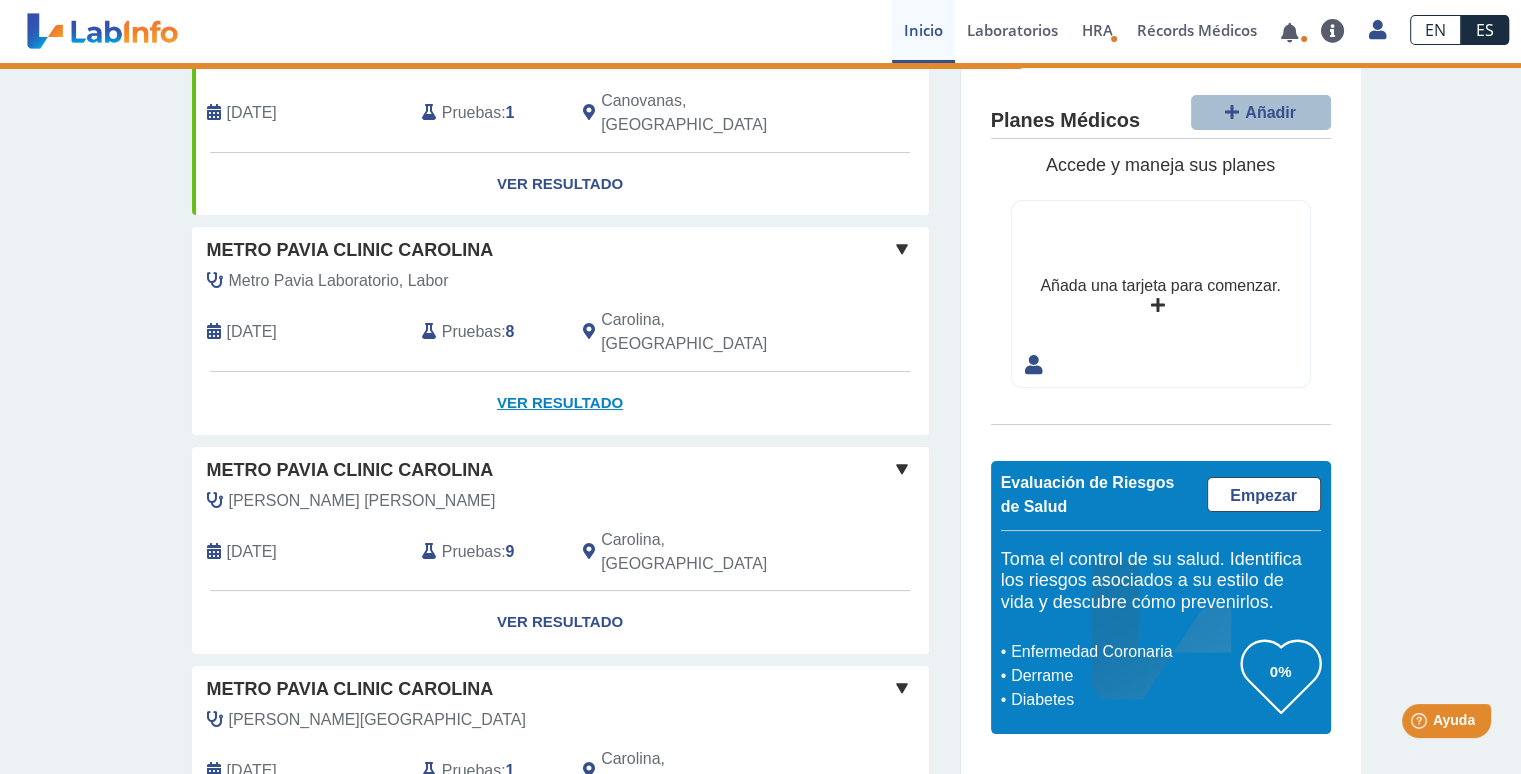 click on "Ver Resultado" 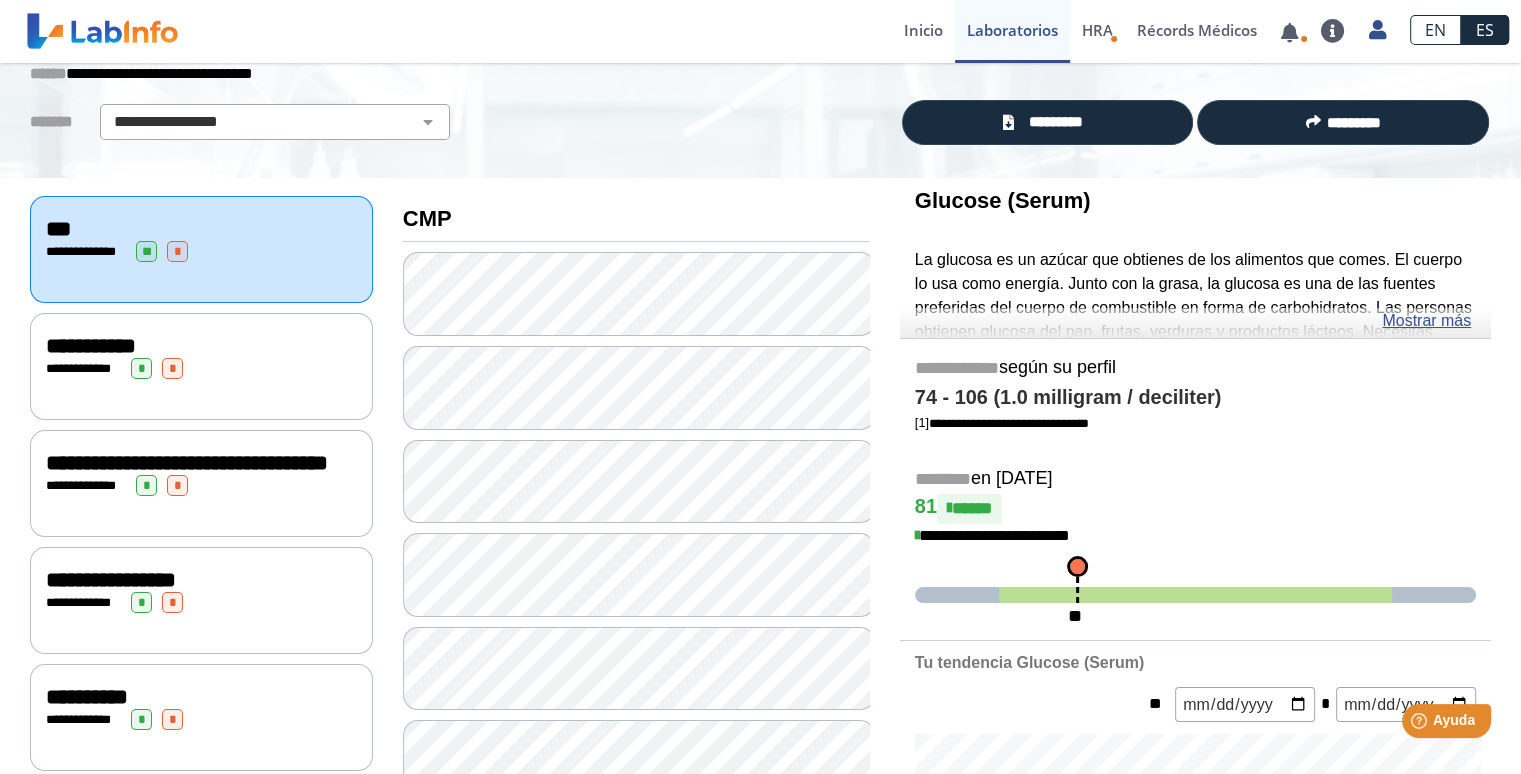 scroll, scrollTop: 99, scrollLeft: 0, axis: vertical 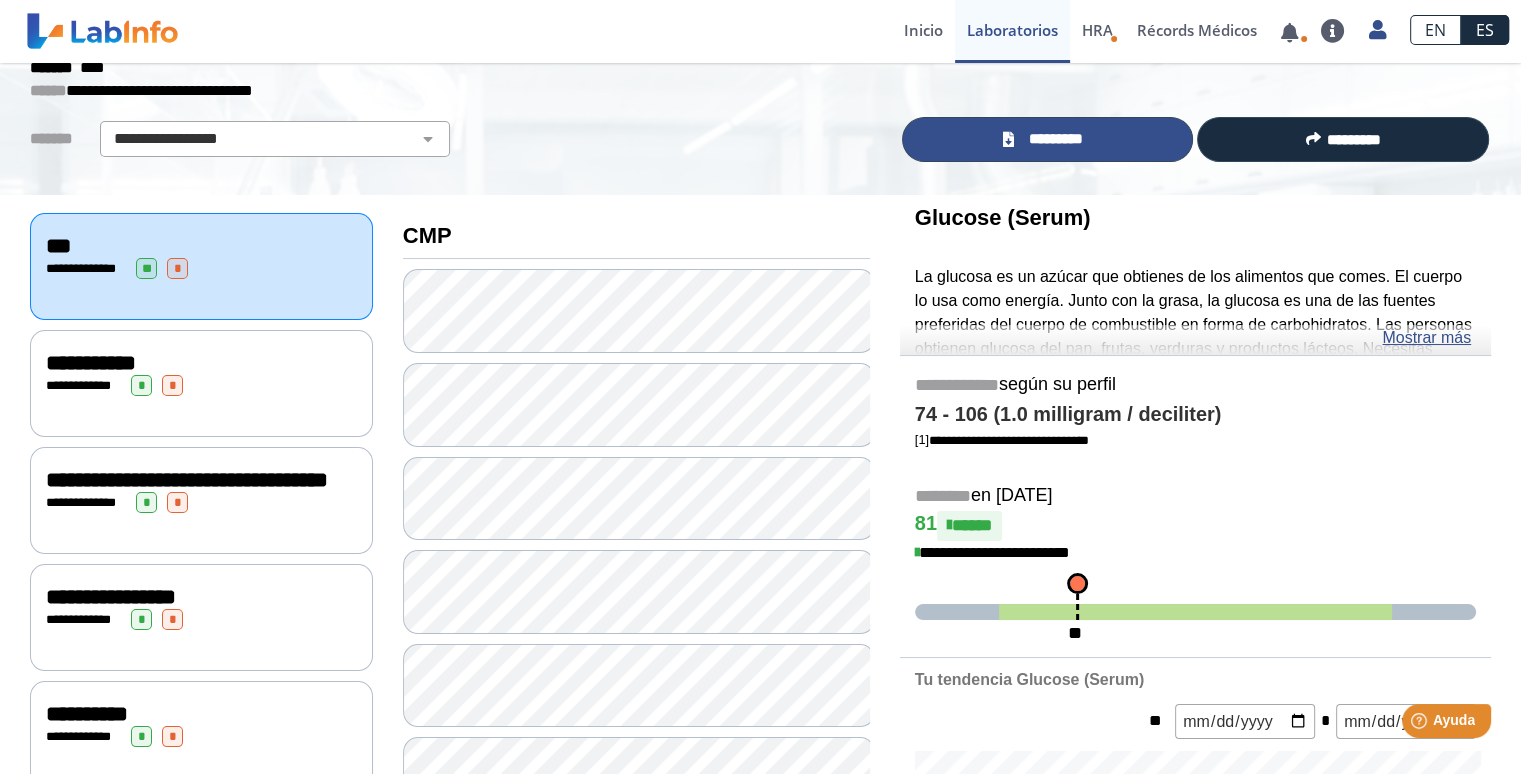 click on "*********" 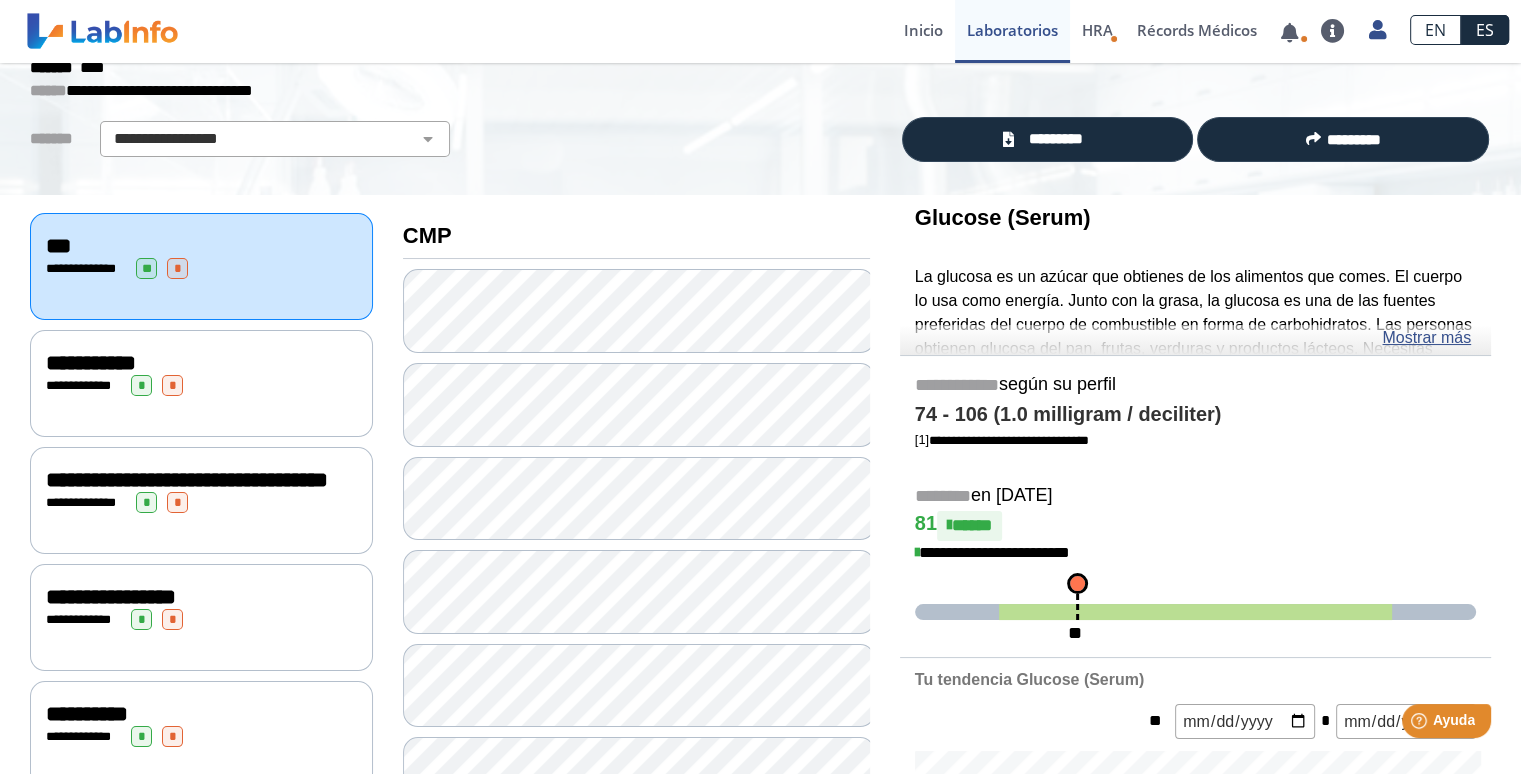 click on "**********" 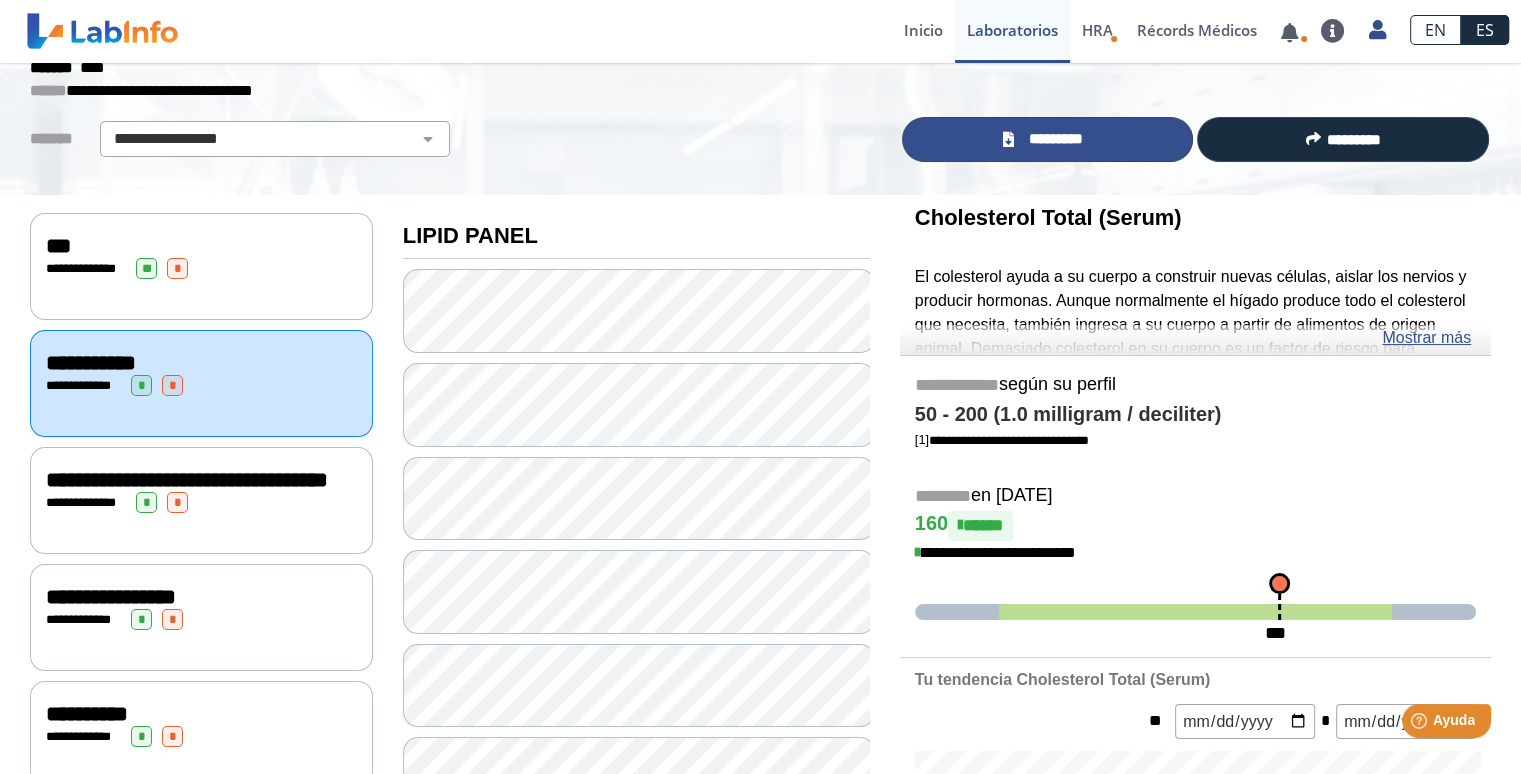 click on "*********" 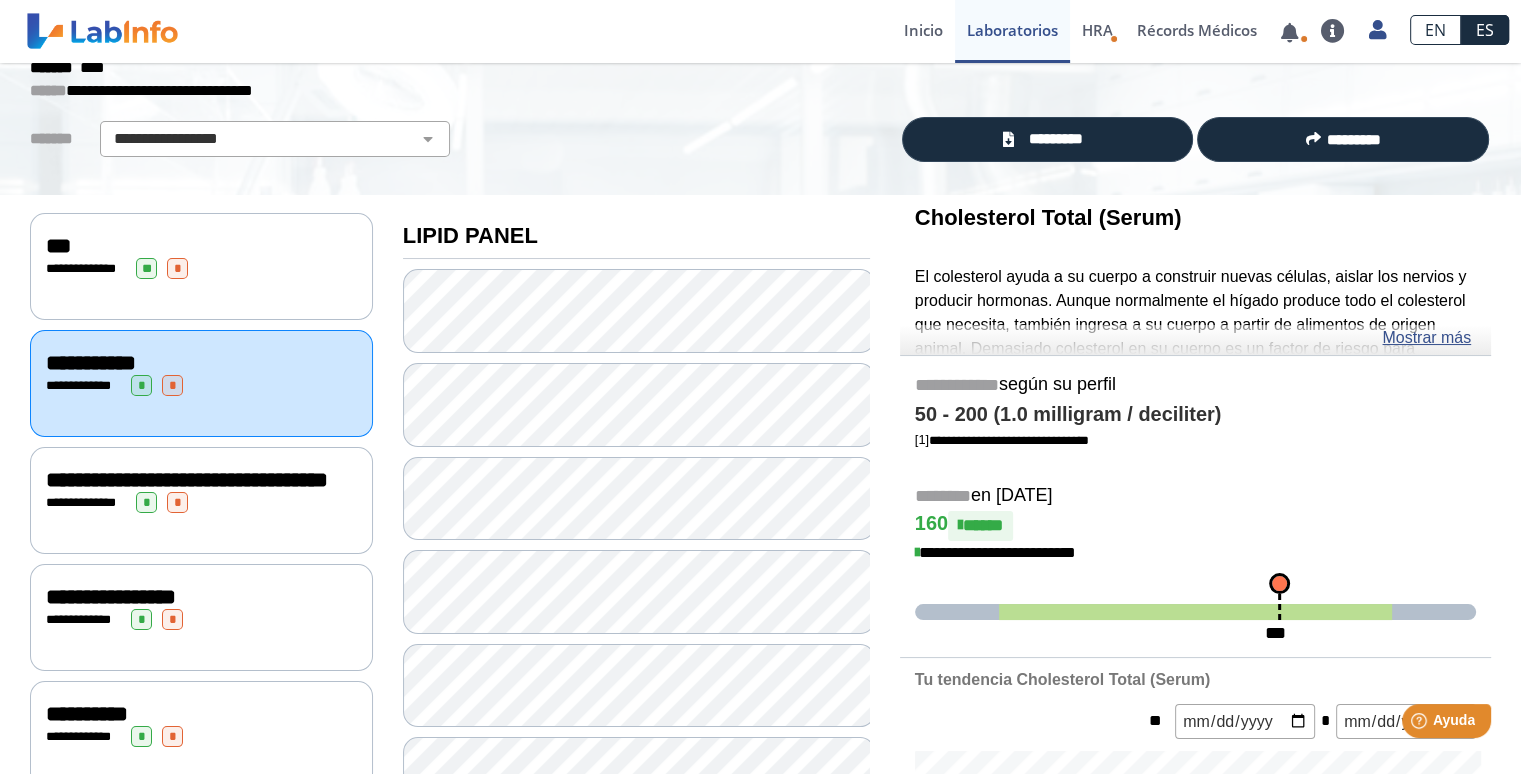 click on "**********" 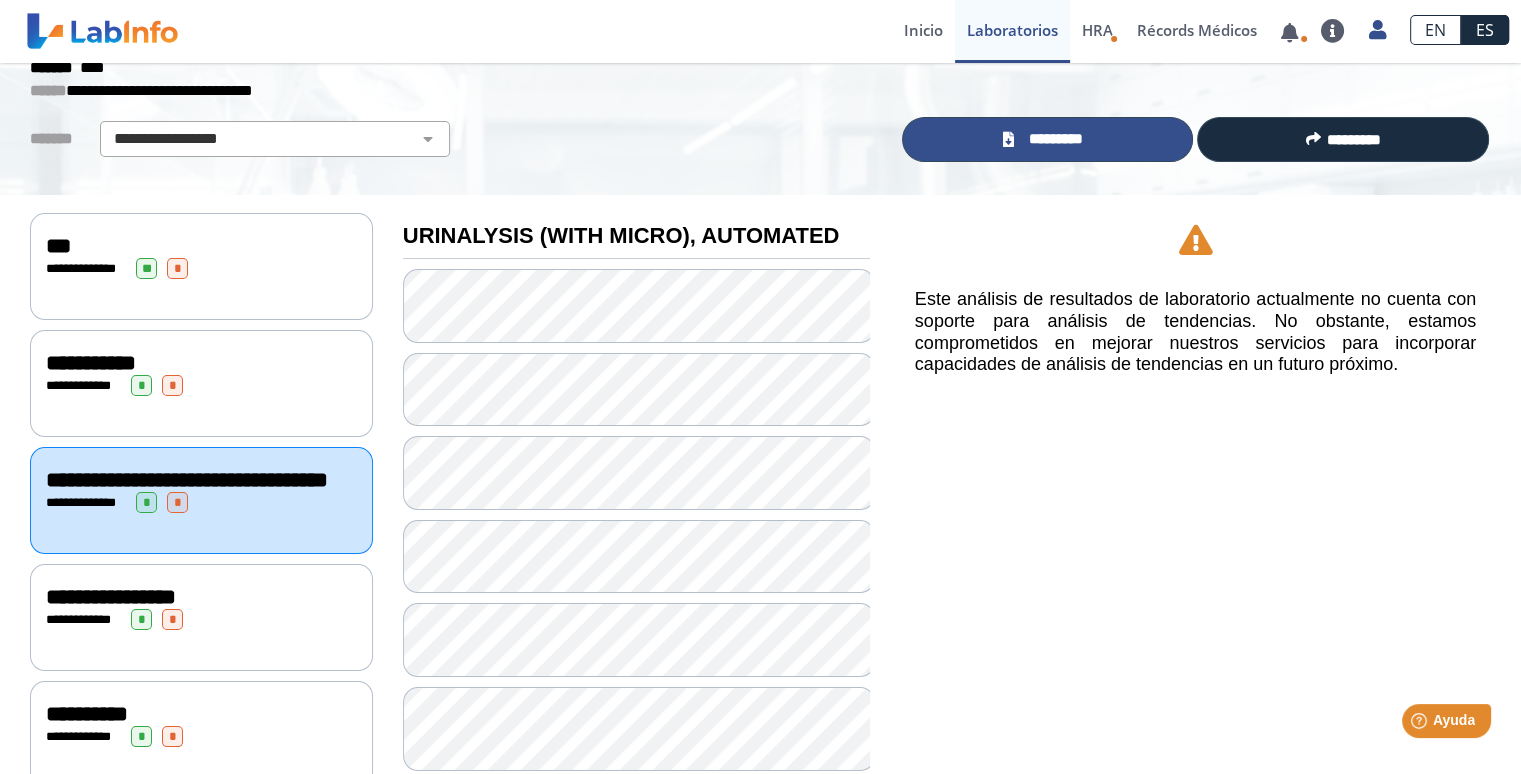 click on "*********" 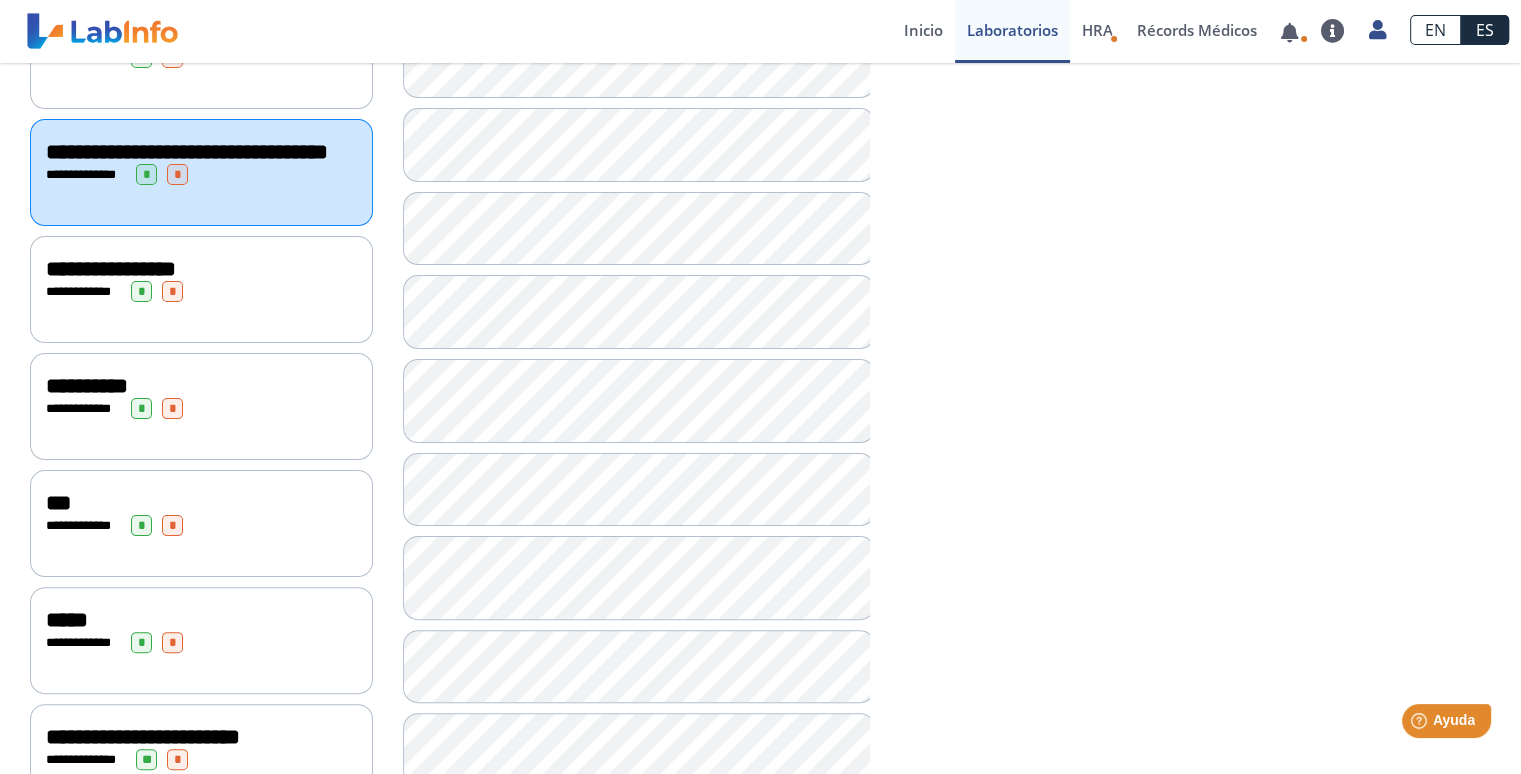 scroll, scrollTop: 438, scrollLeft: 0, axis: vertical 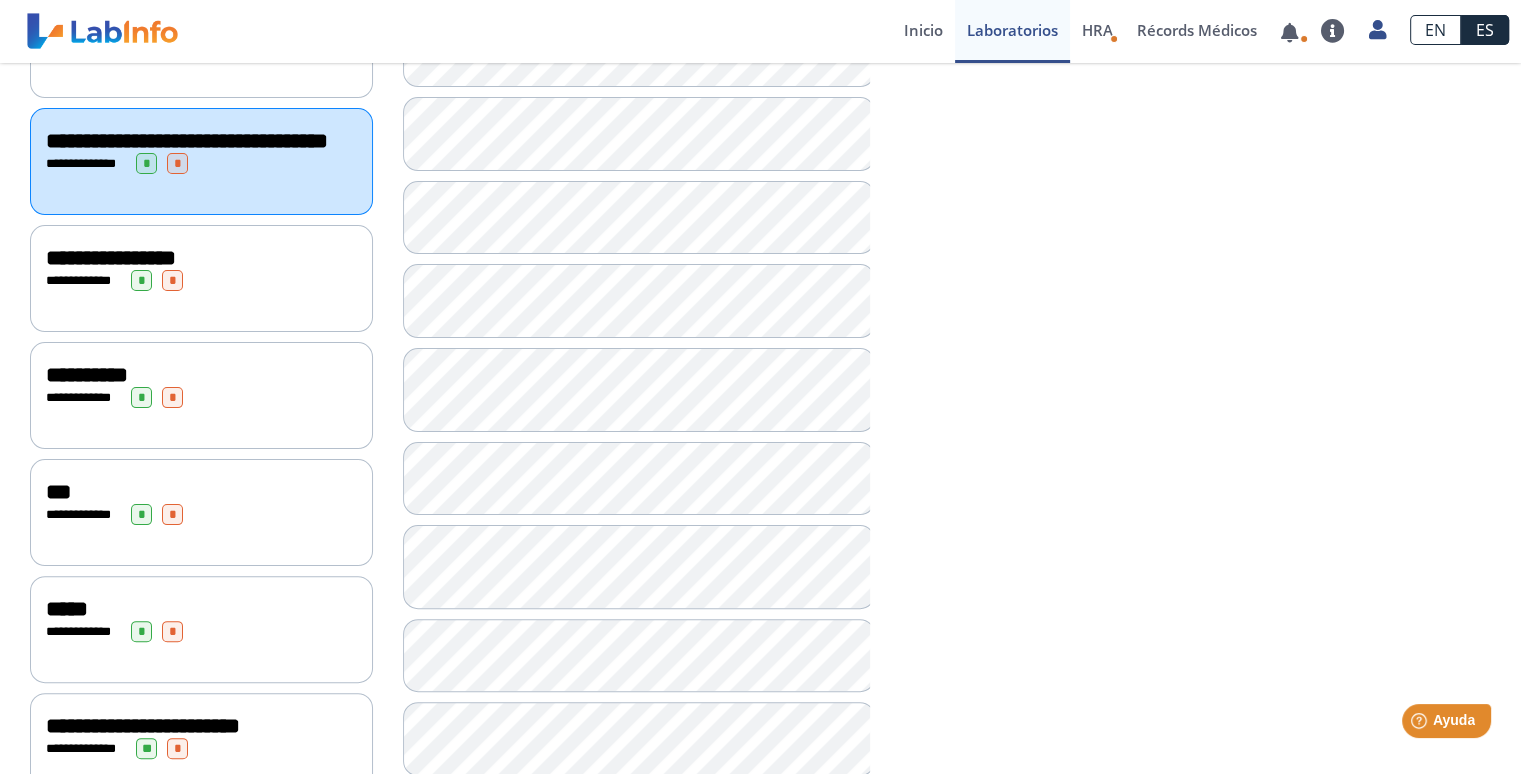 click on "**********" 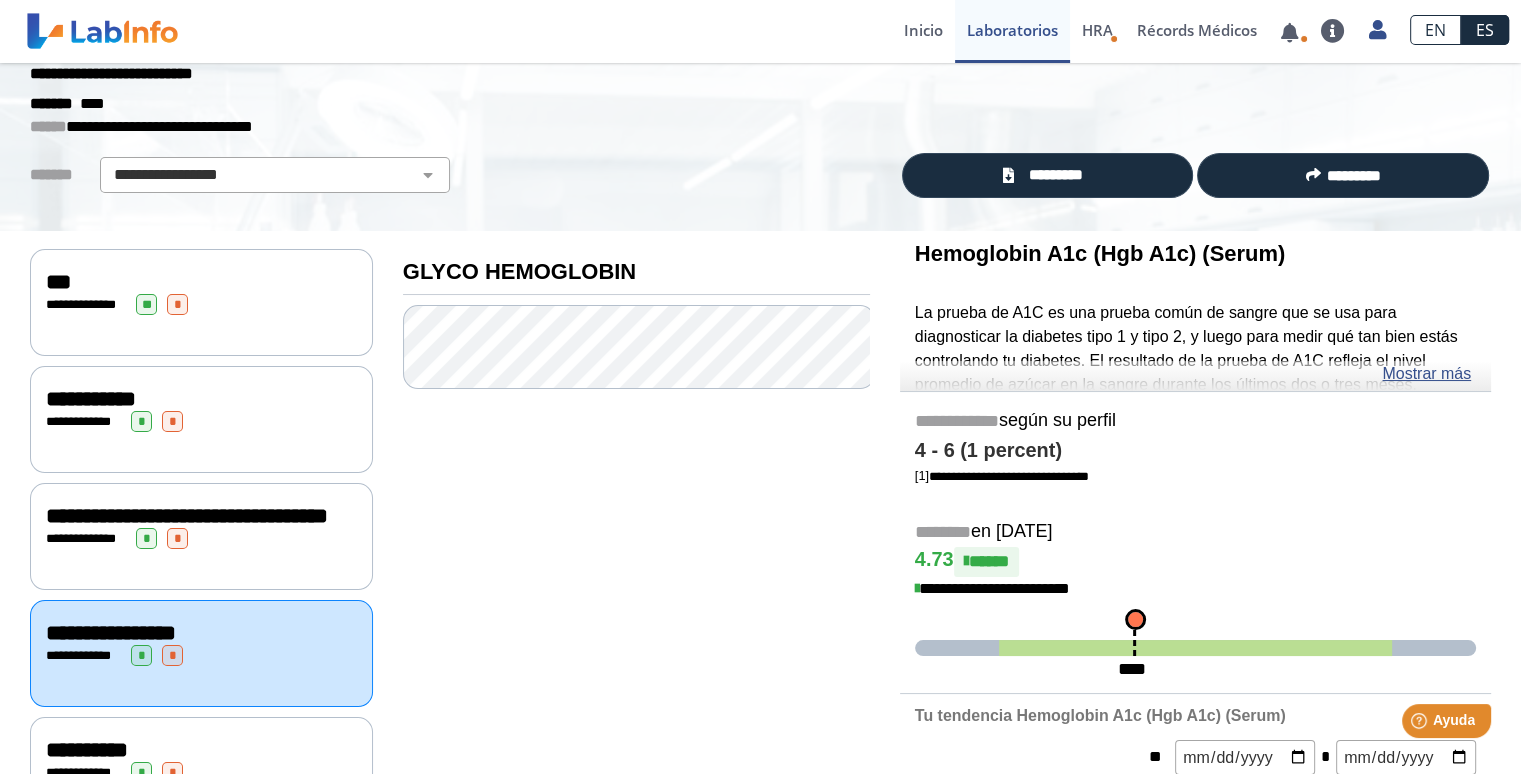 scroll, scrollTop: 44, scrollLeft: 0, axis: vertical 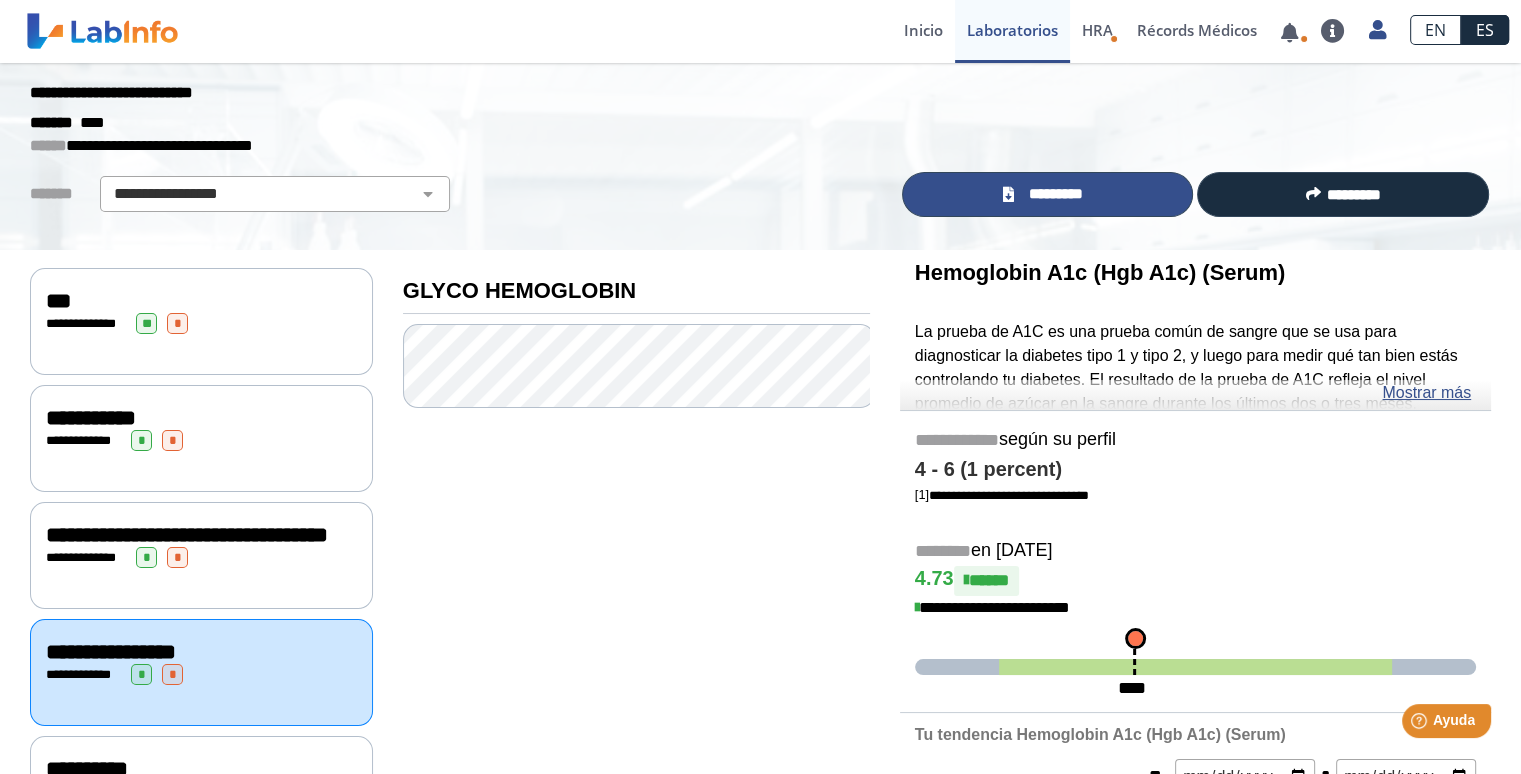 click 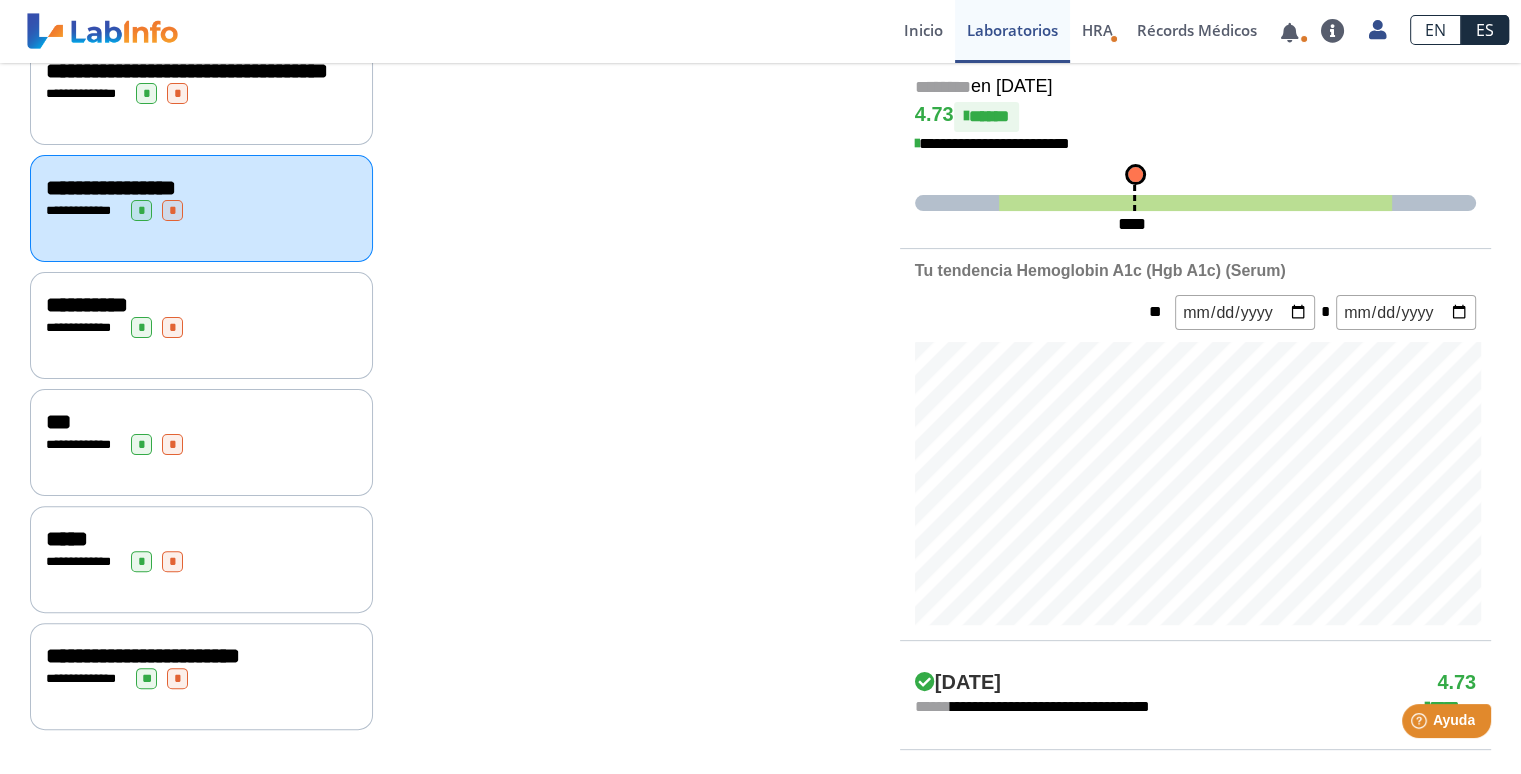 scroll, scrollTop: 531, scrollLeft: 0, axis: vertical 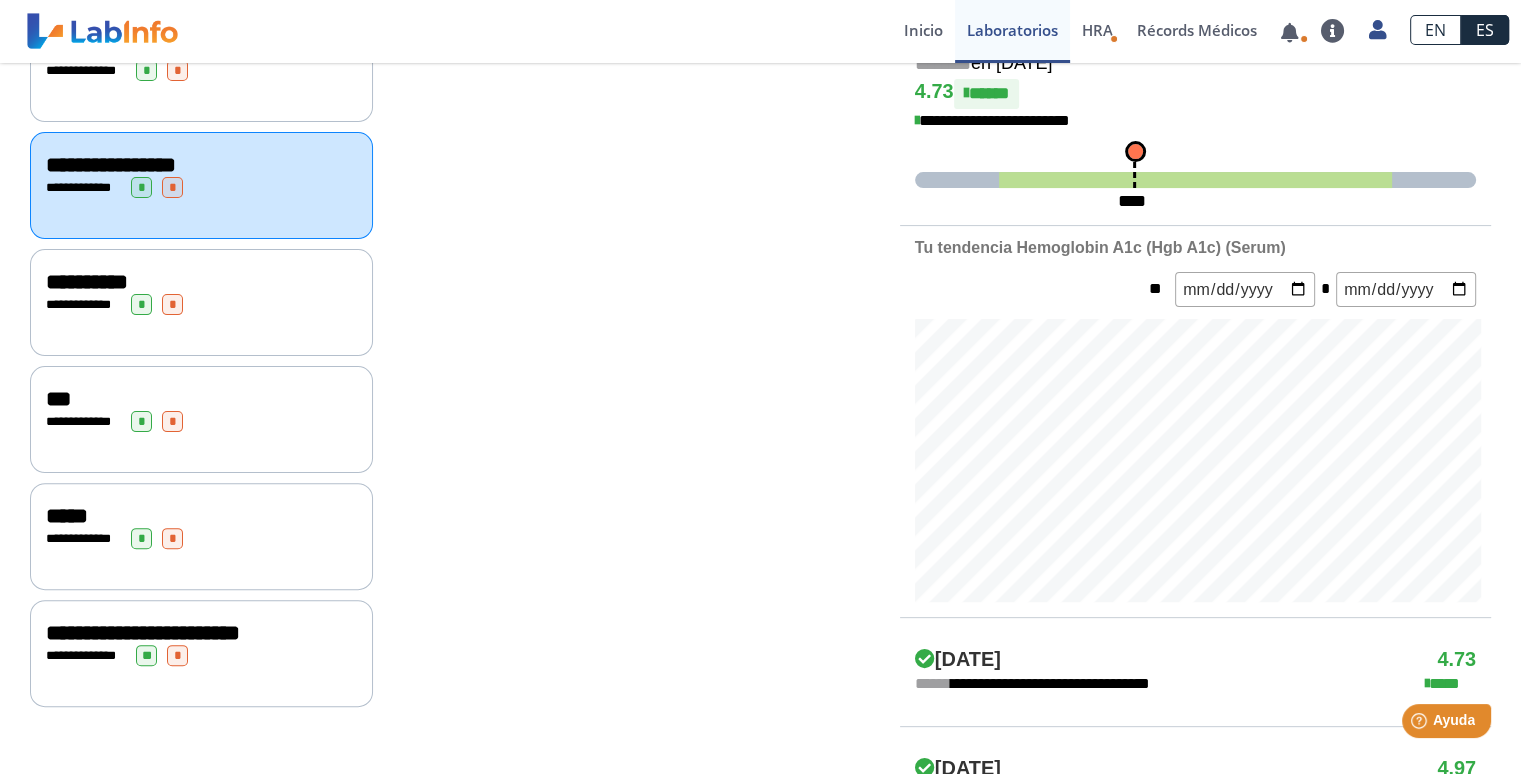 click on "**********" 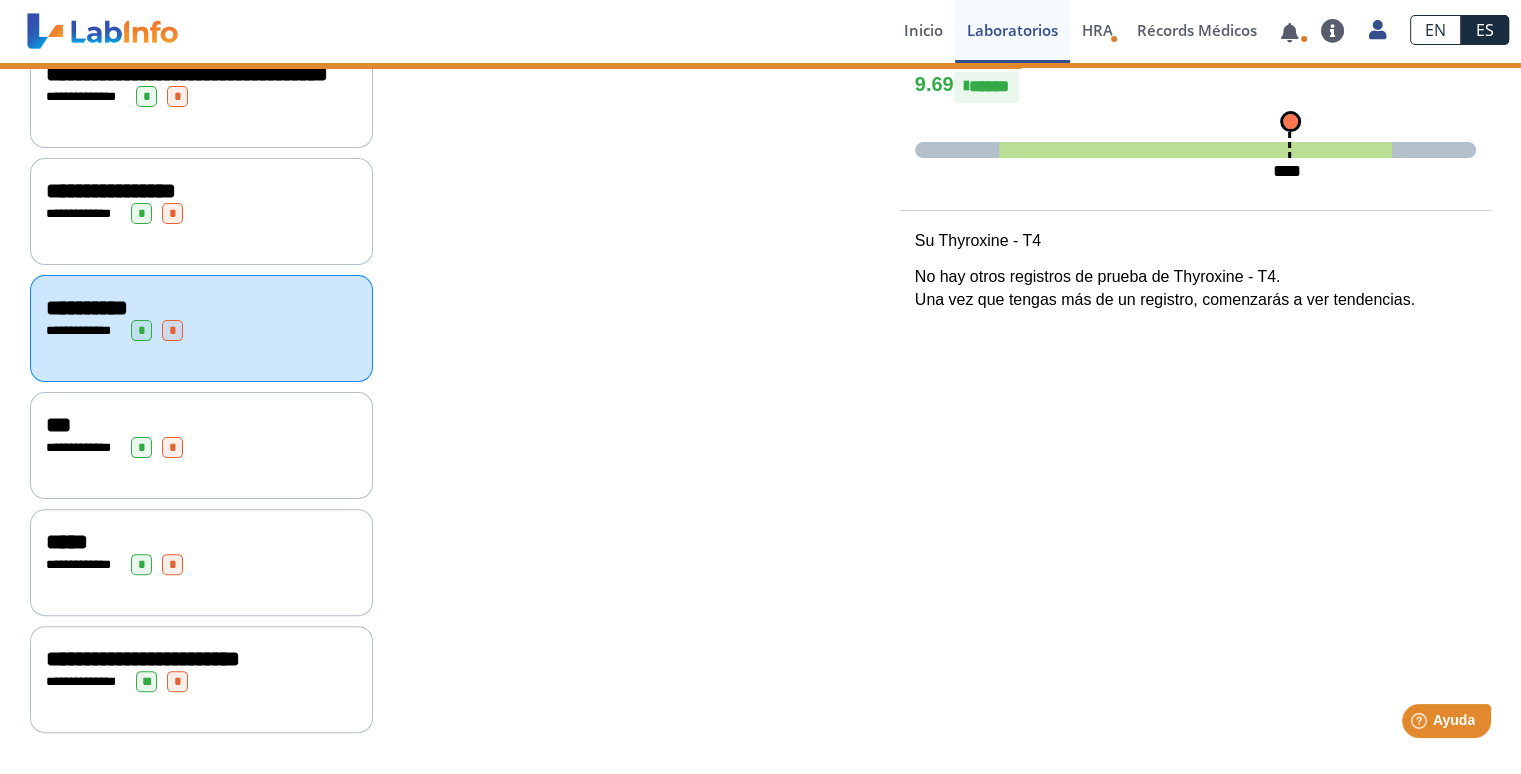 scroll, scrollTop: 506, scrollLeft: 0, axis: vertical 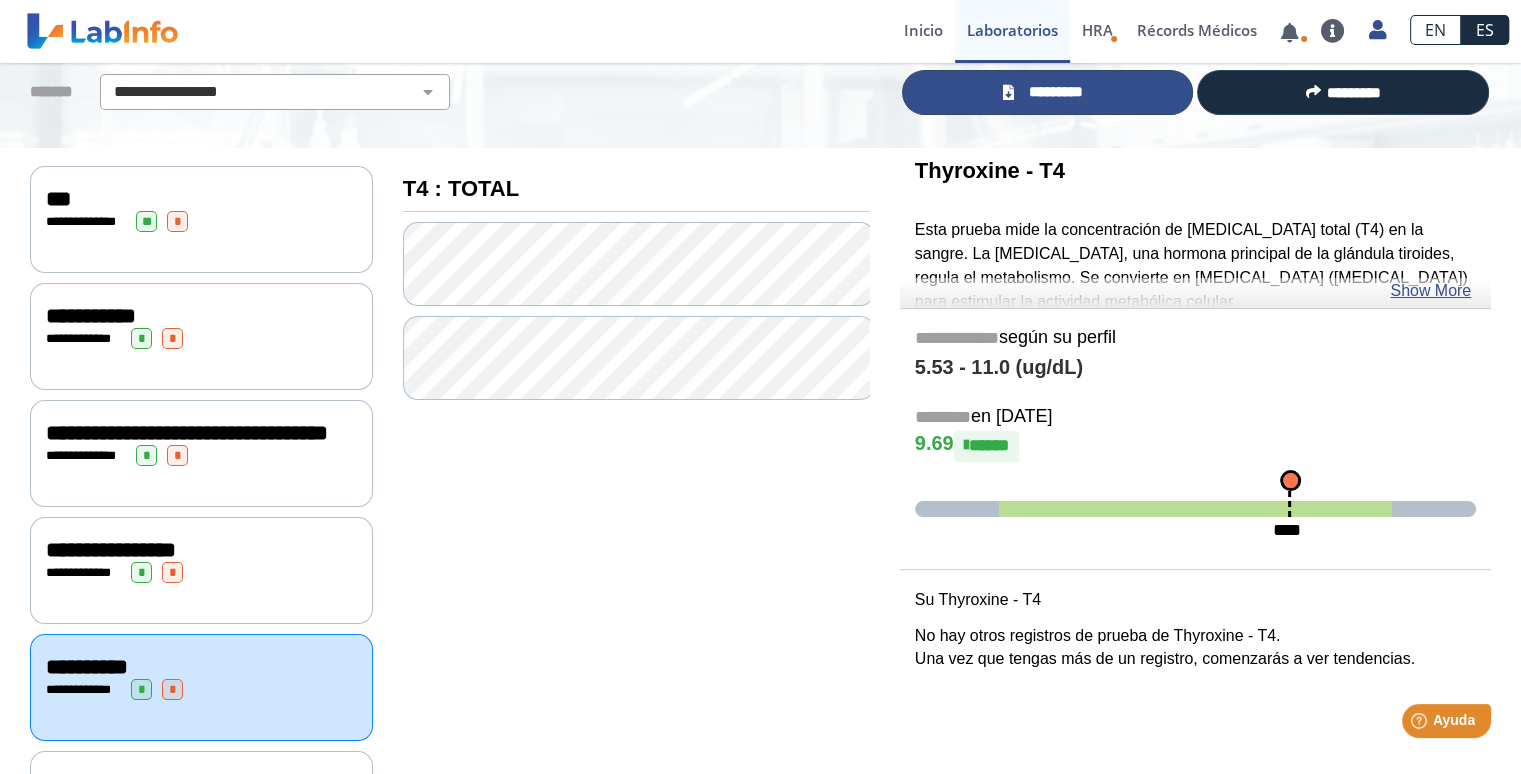 click on "*********" 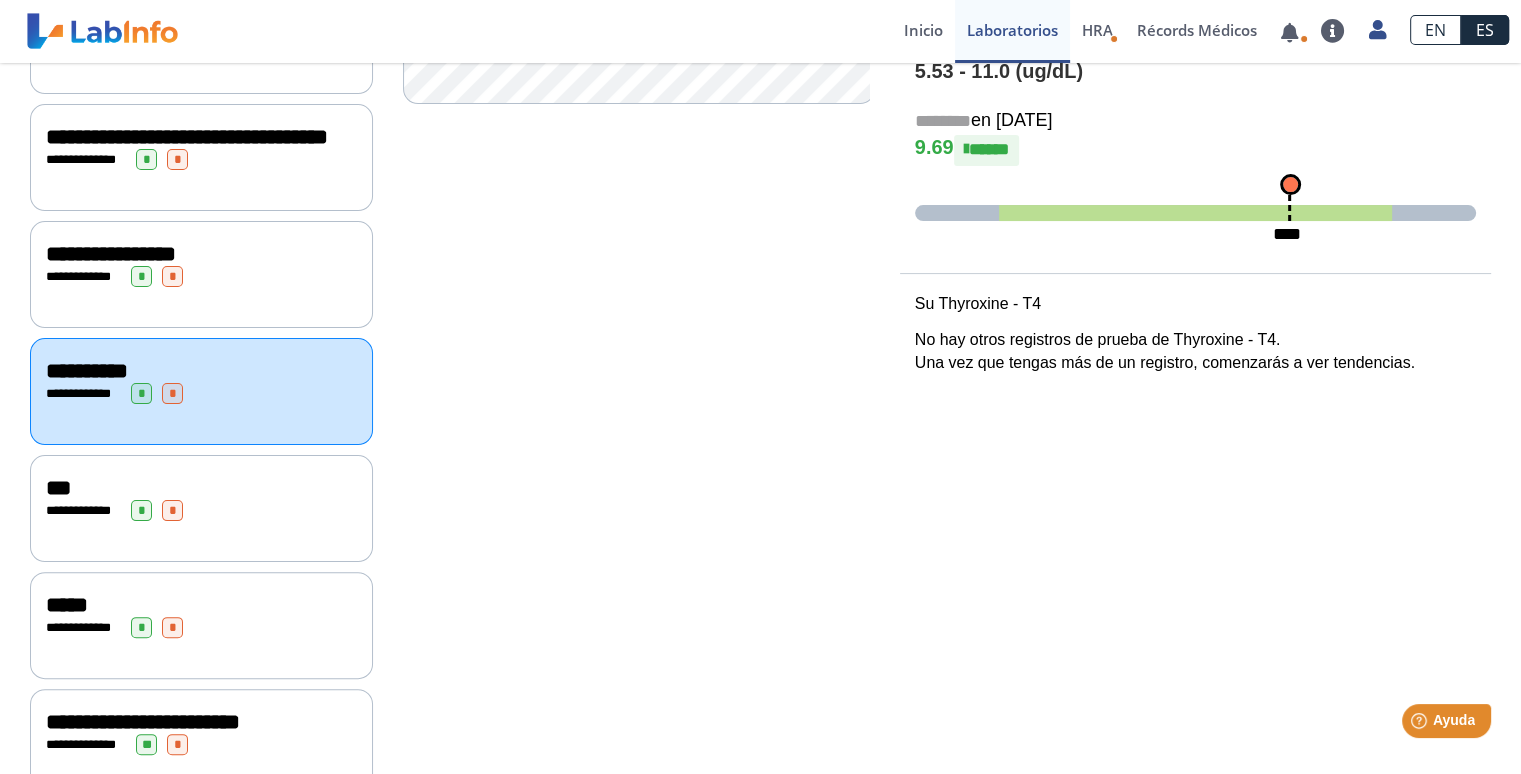 scroll, scrollTop: 453, scrollLeft: 0, axis: vertical 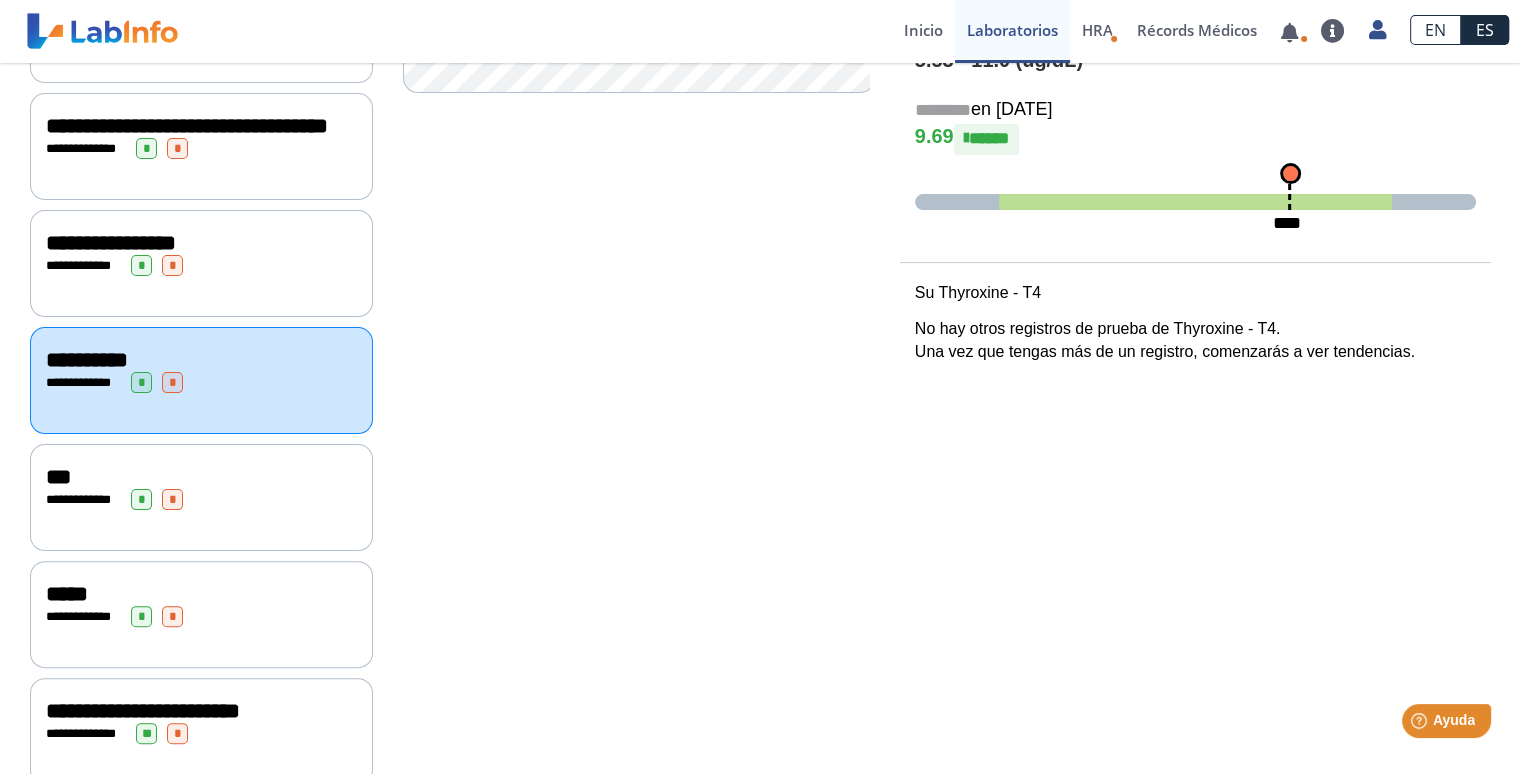 click on "**********" 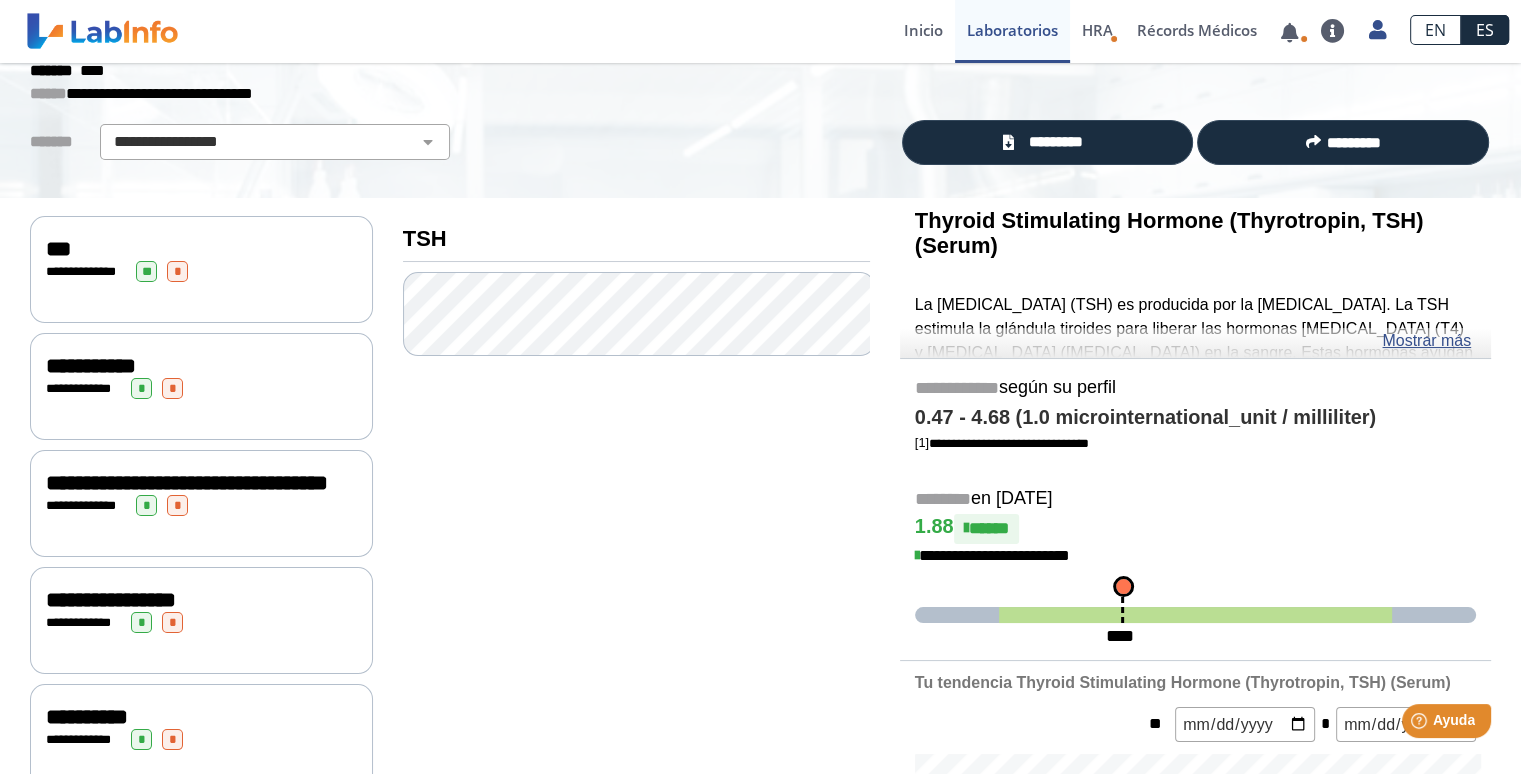 scroll, scrollTop: 88, scrollLeft: 0, axis: vertical 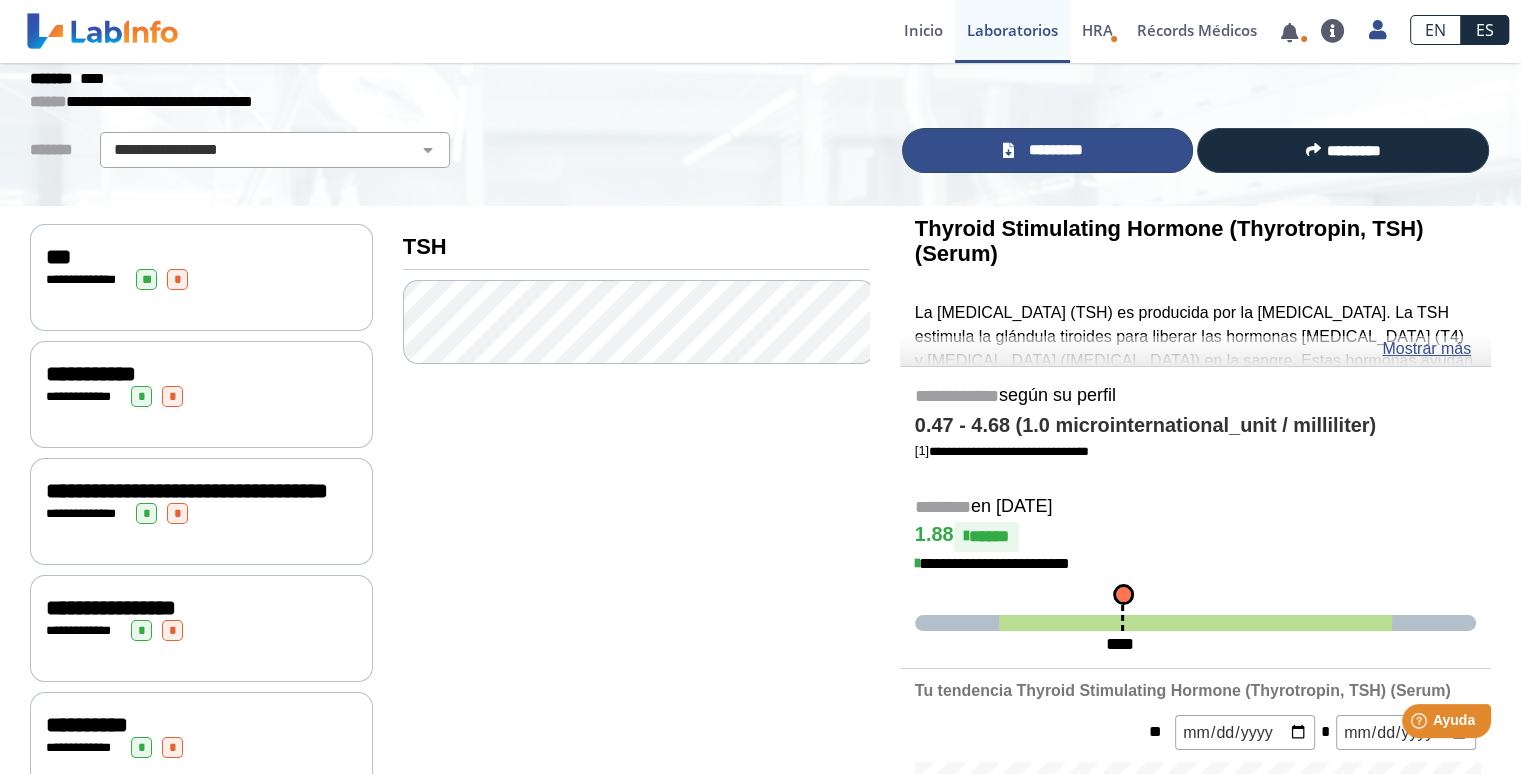 click on "*********" 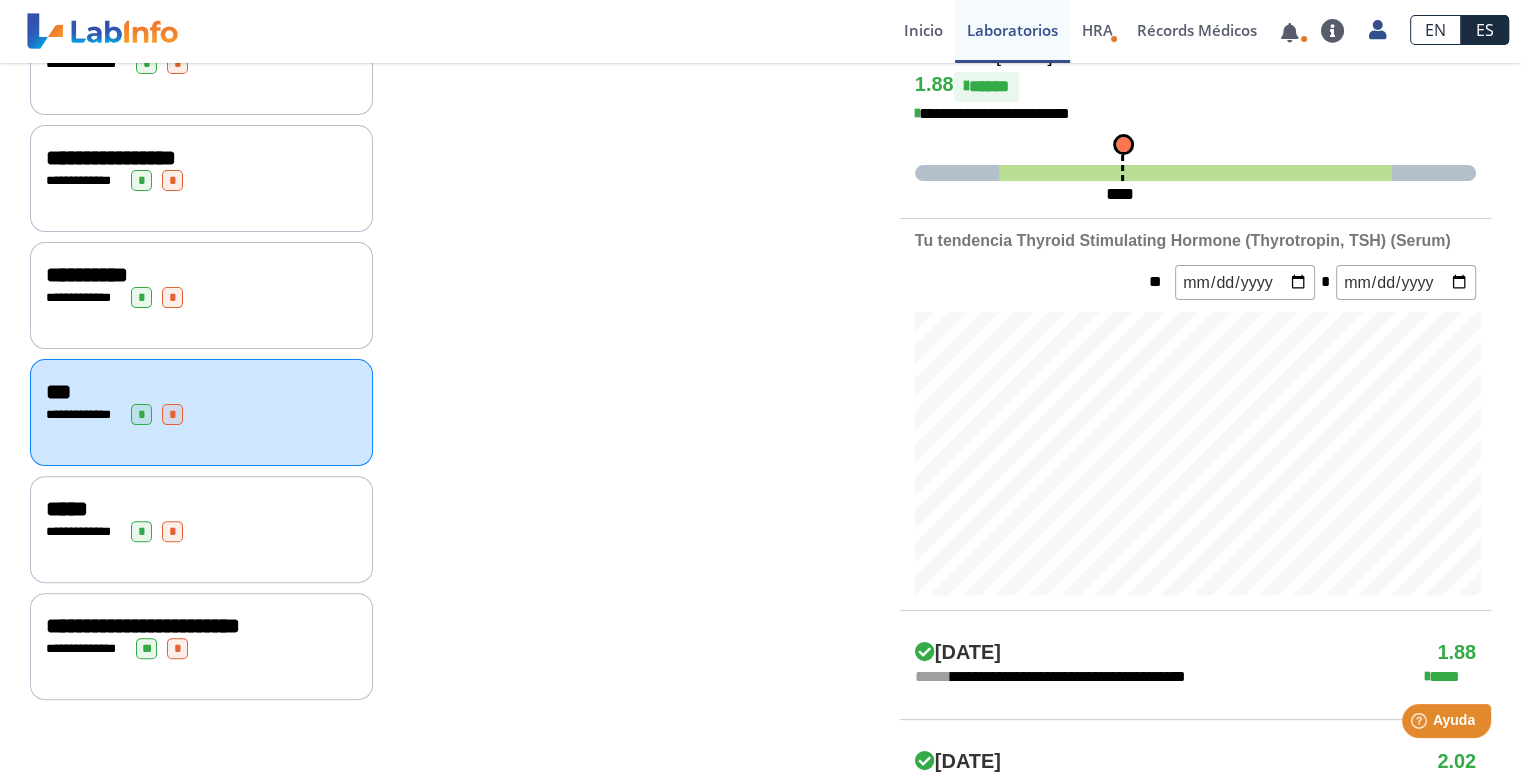 scroll, scrollTop: 546, scrollLeft: 0, axis: vertical 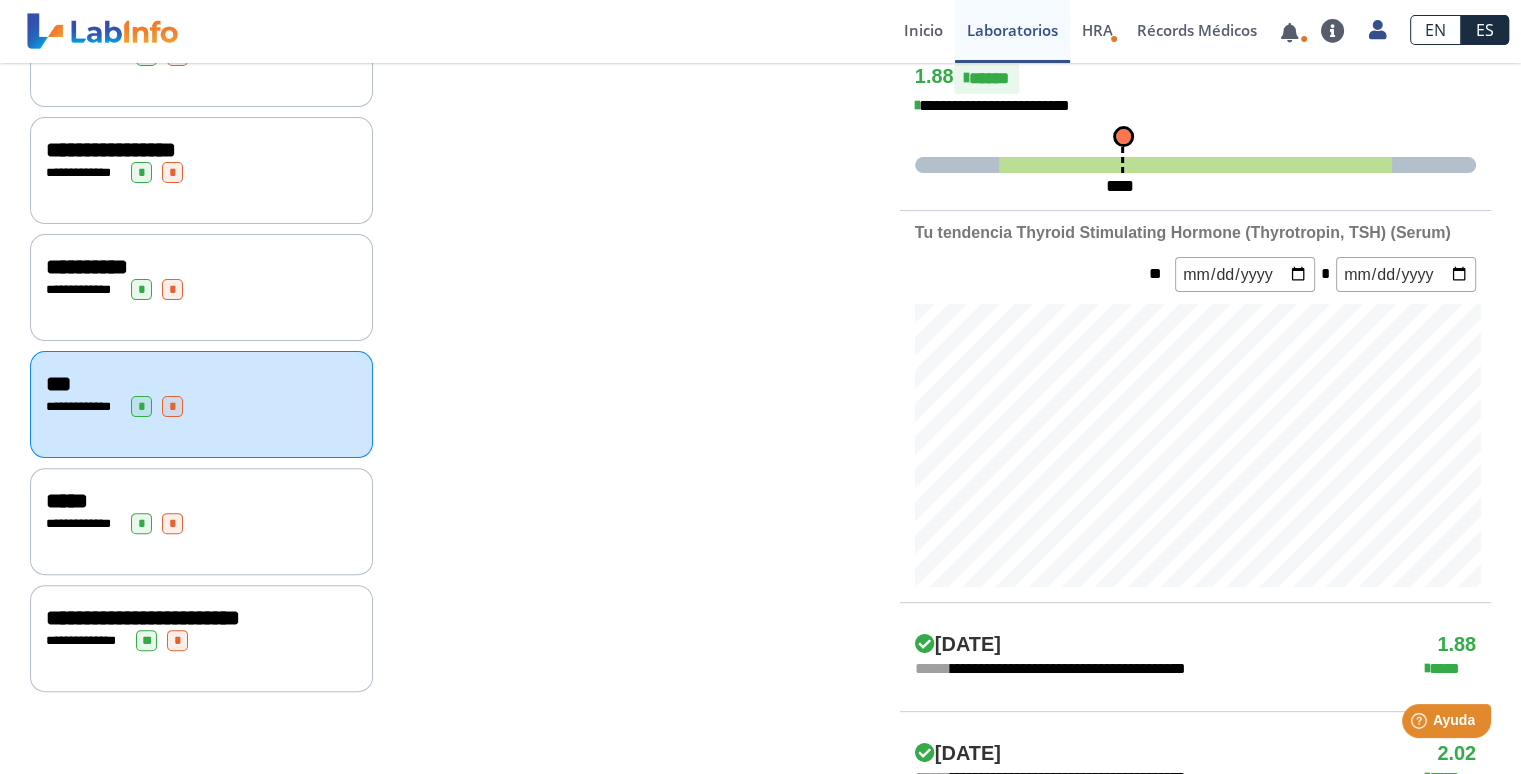 click on "**********" 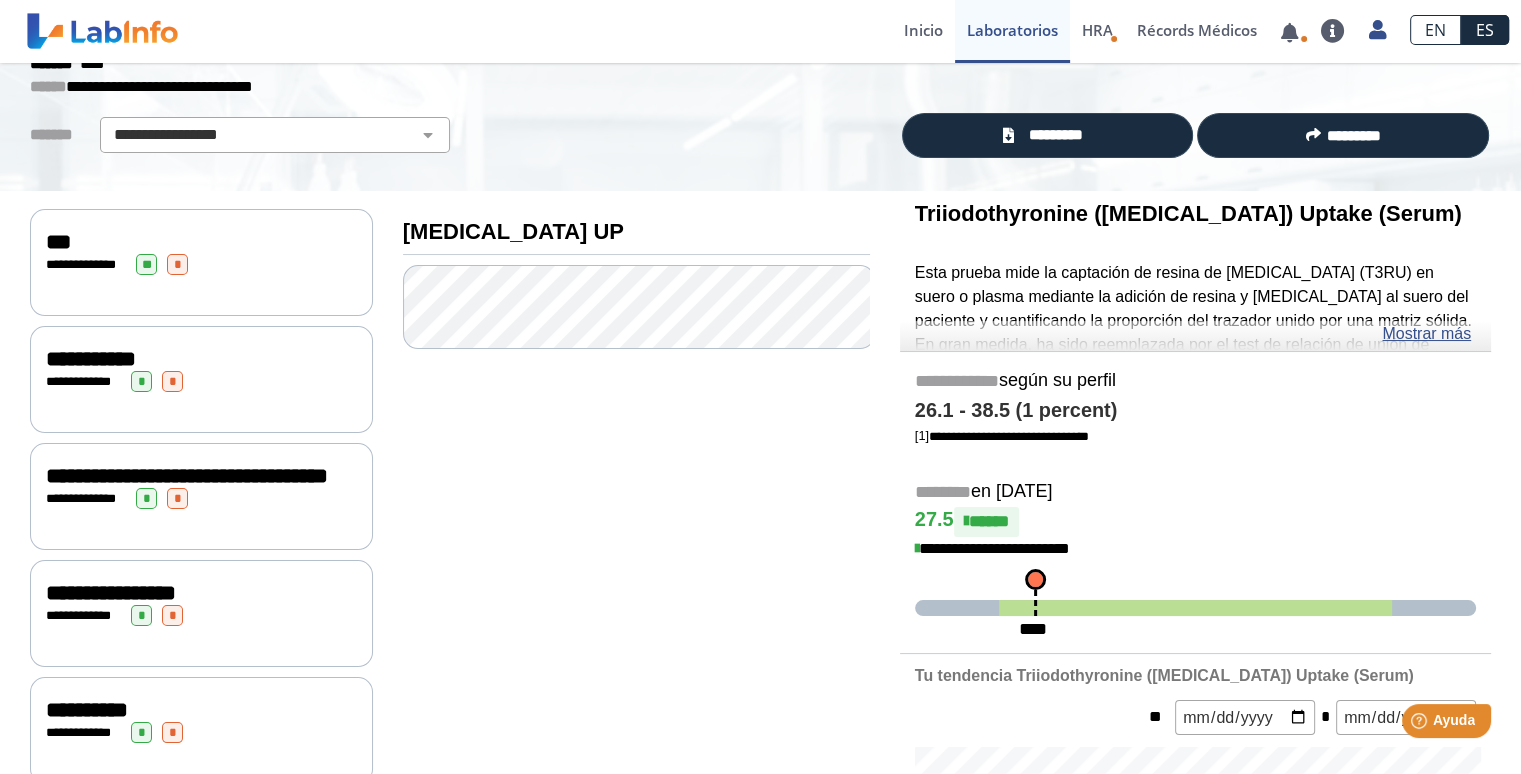 scroll, scrollTop: 102, scrollLeft: 0, axis: vertical 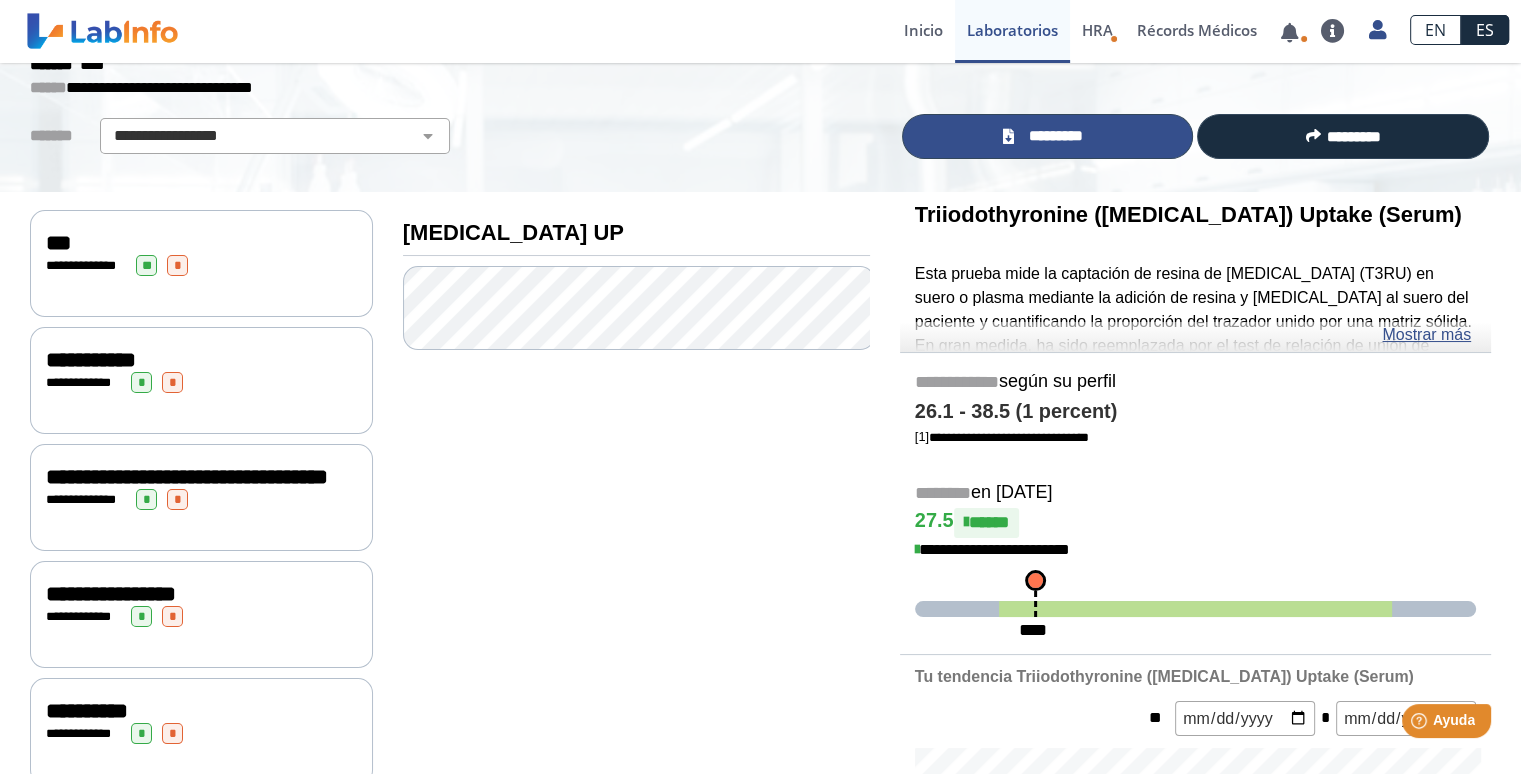 click on "*********" 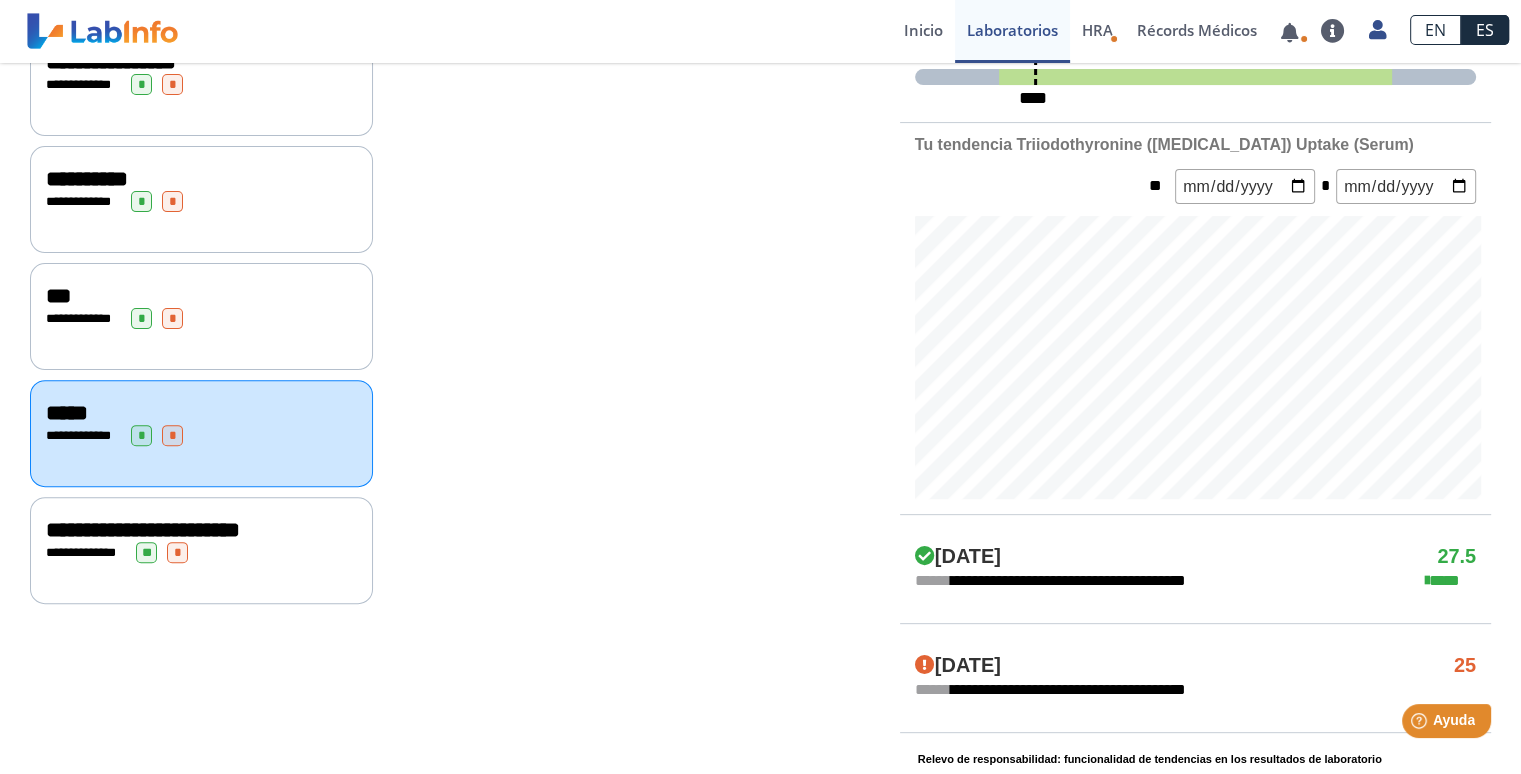 scroll, scrollTop: 647, scrollLeft: 0, axis: vertical 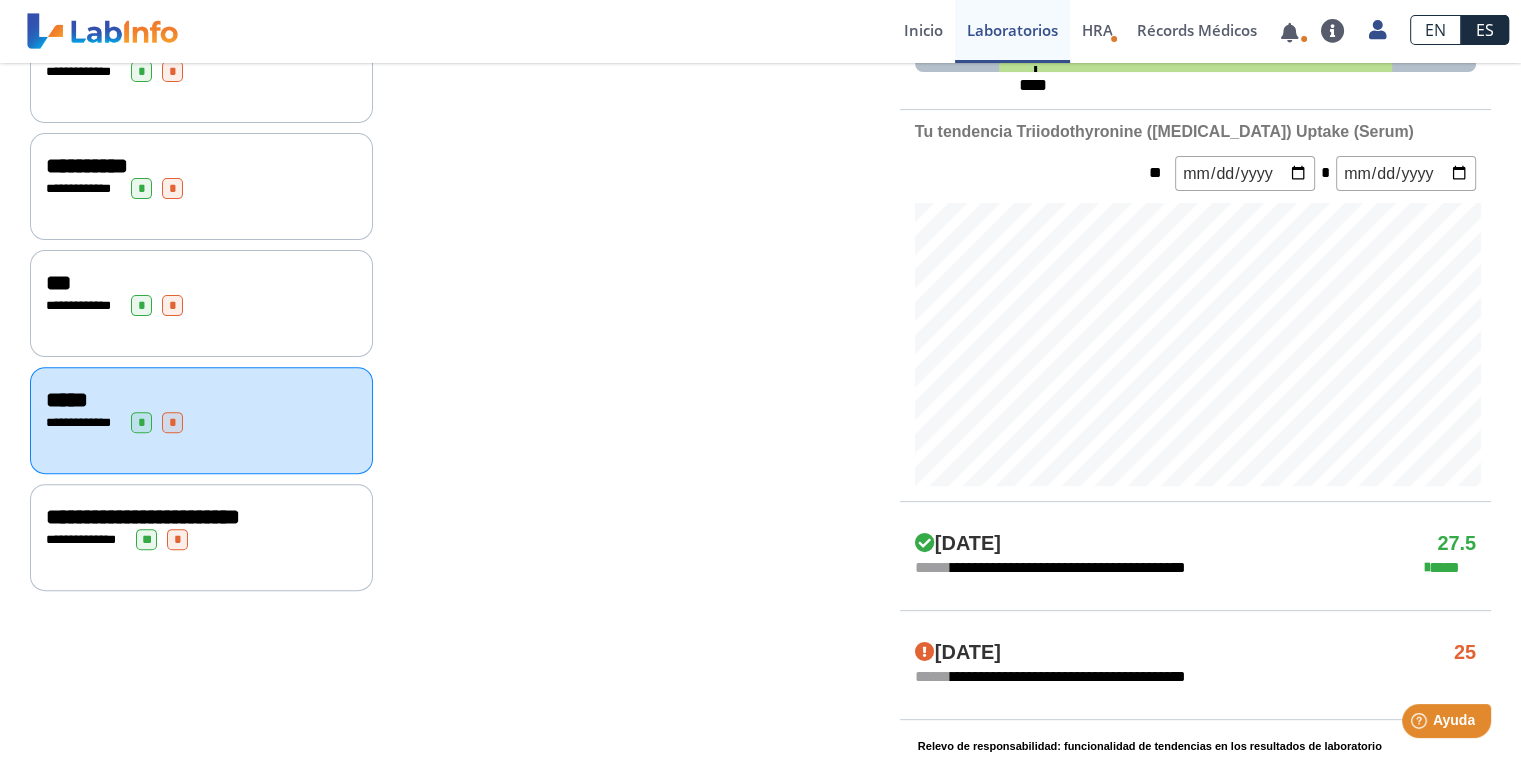 click on "**********" 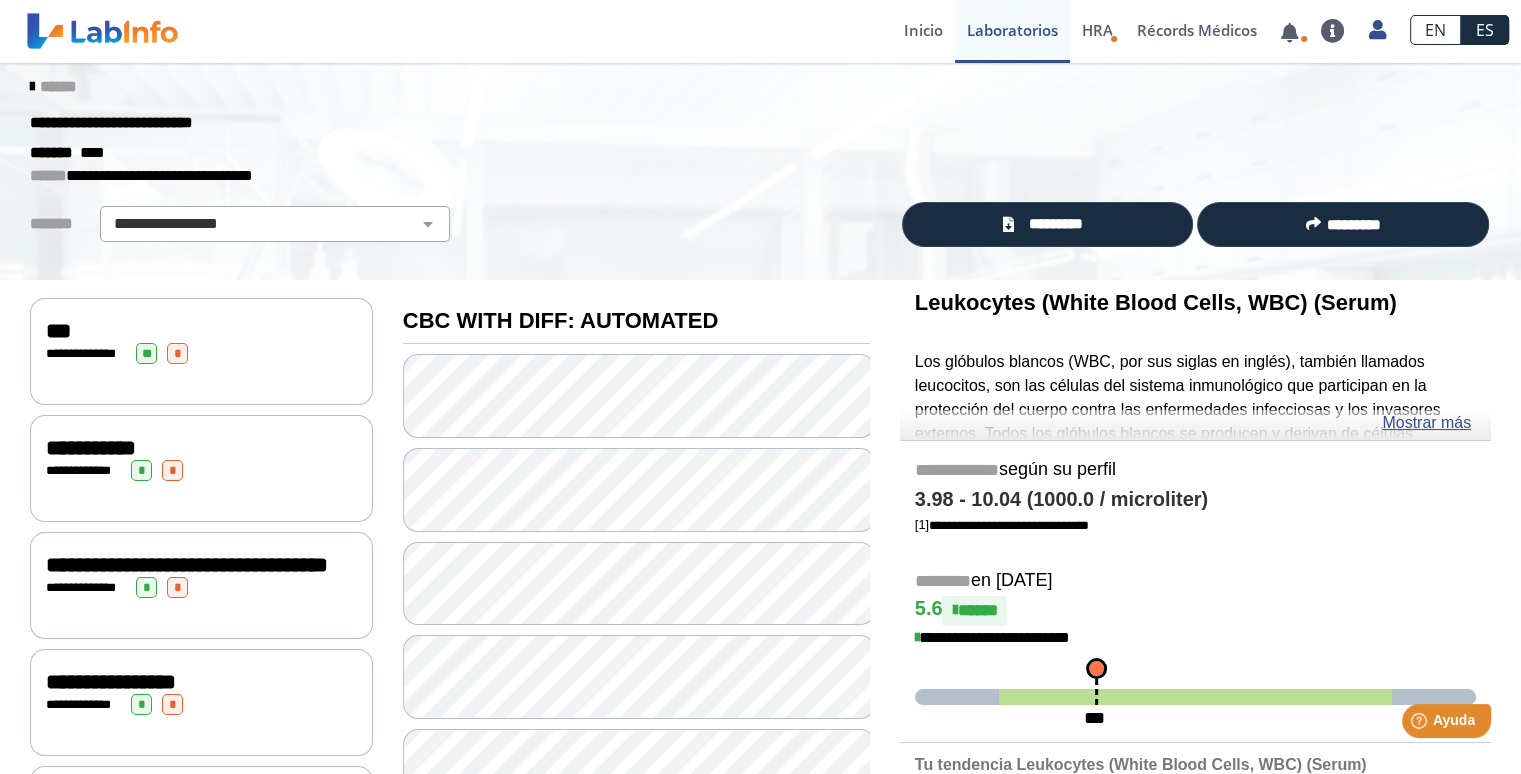 scroll, scrollTop: 12, scrollLeft: 0, axis: vertical 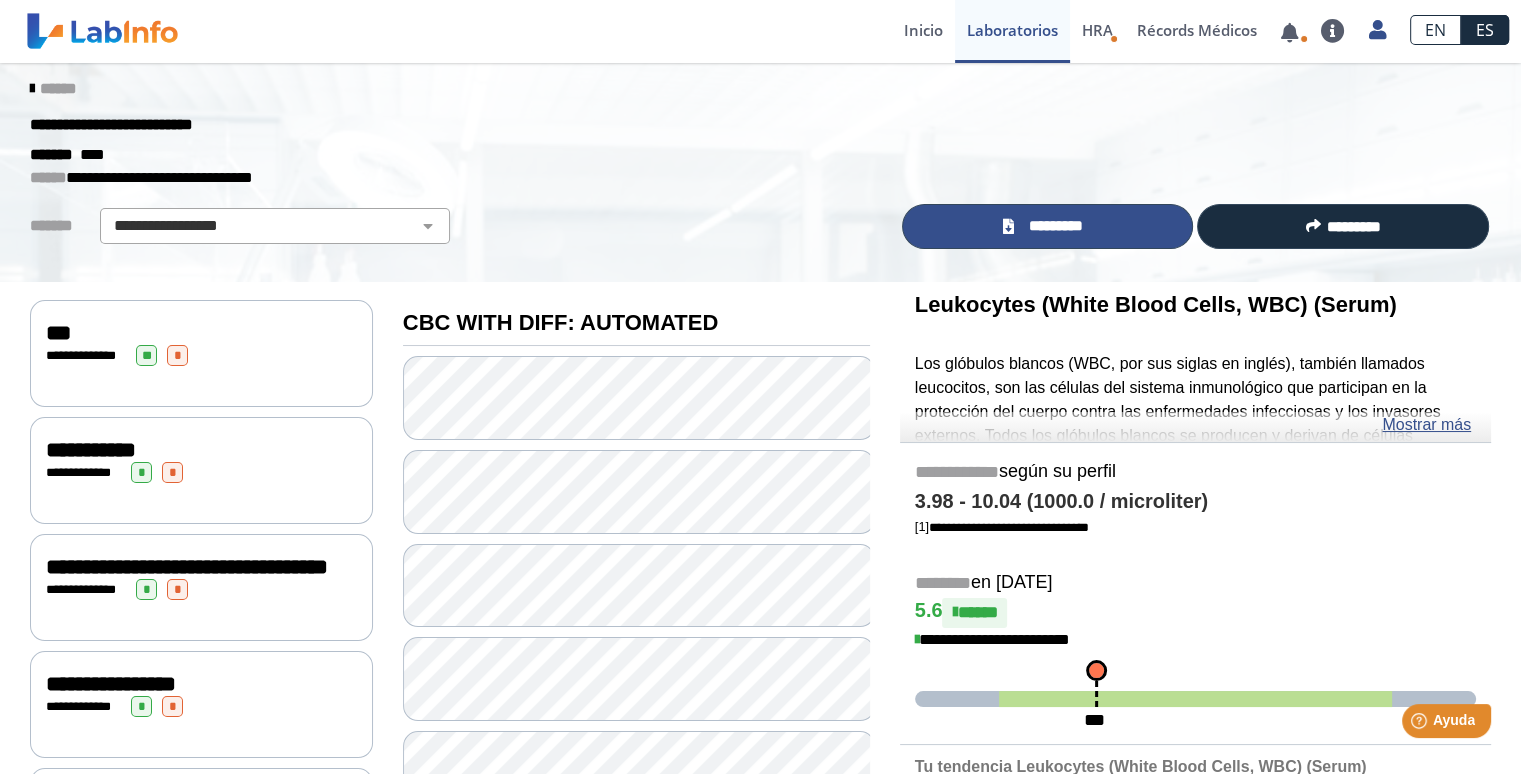 click on "*********" 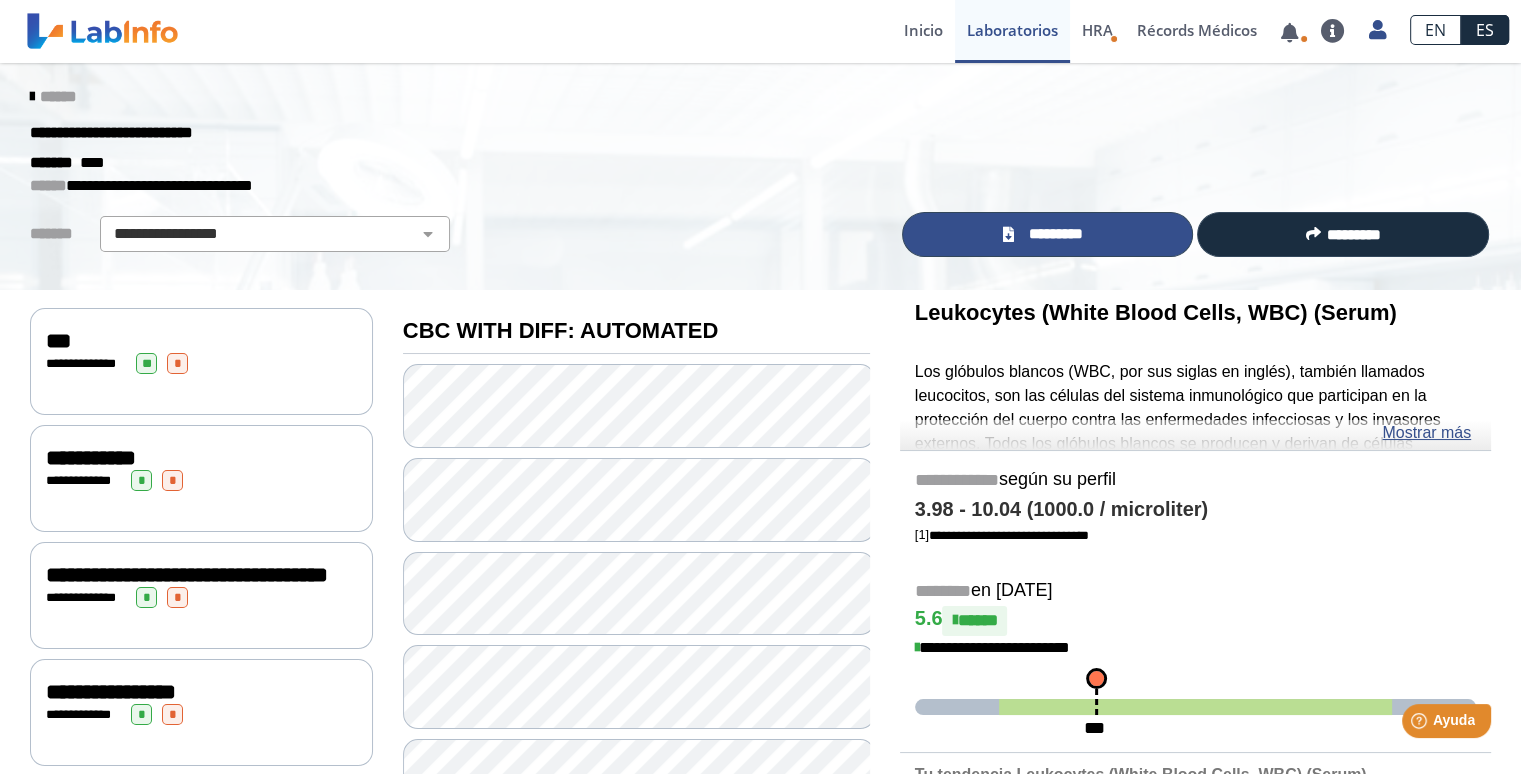 scroll, scrollTop: 0, scrollLeft: 0, axis: both 